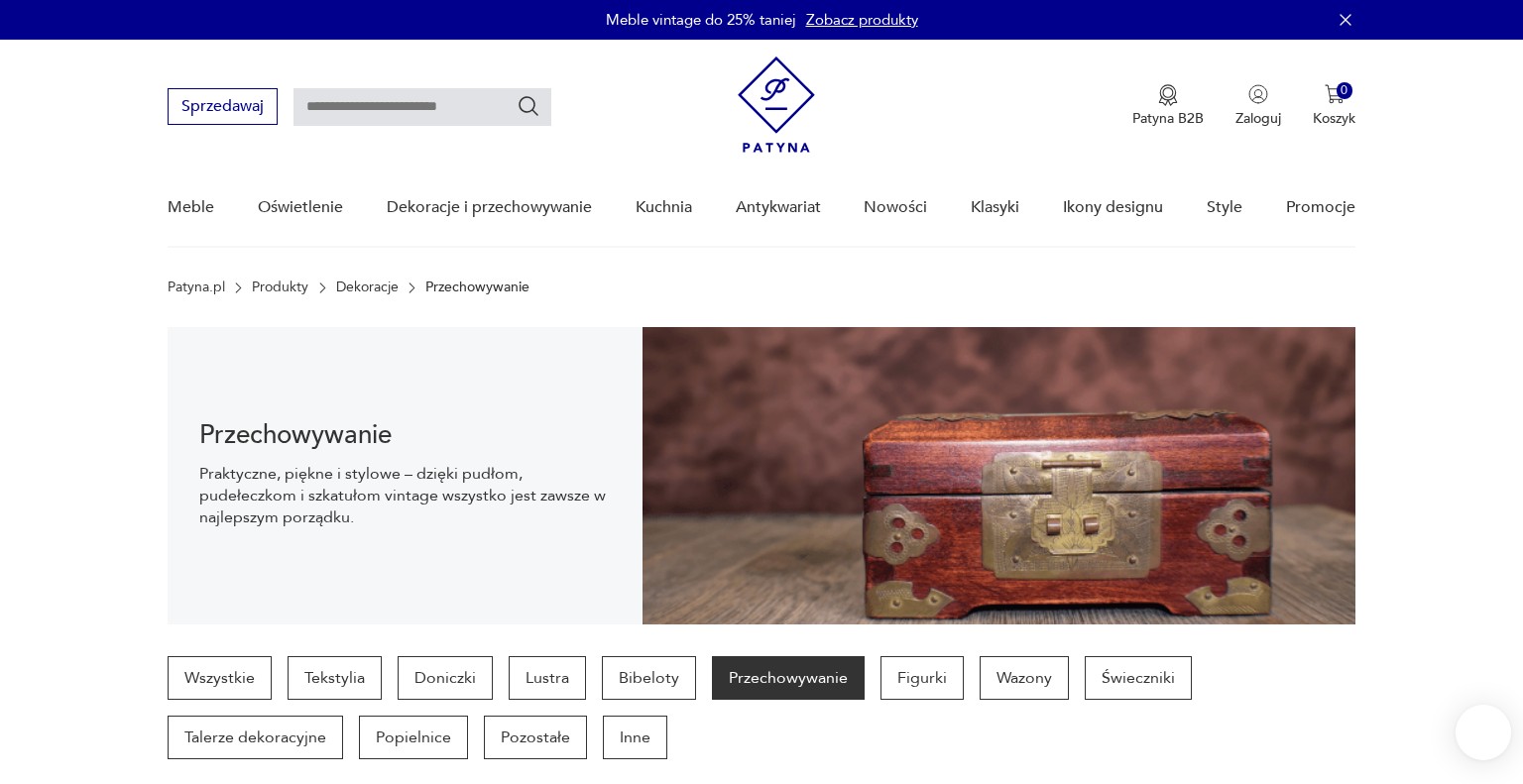 scroll, scrollTop: 29, scrollLeft: 0, axis: vertical 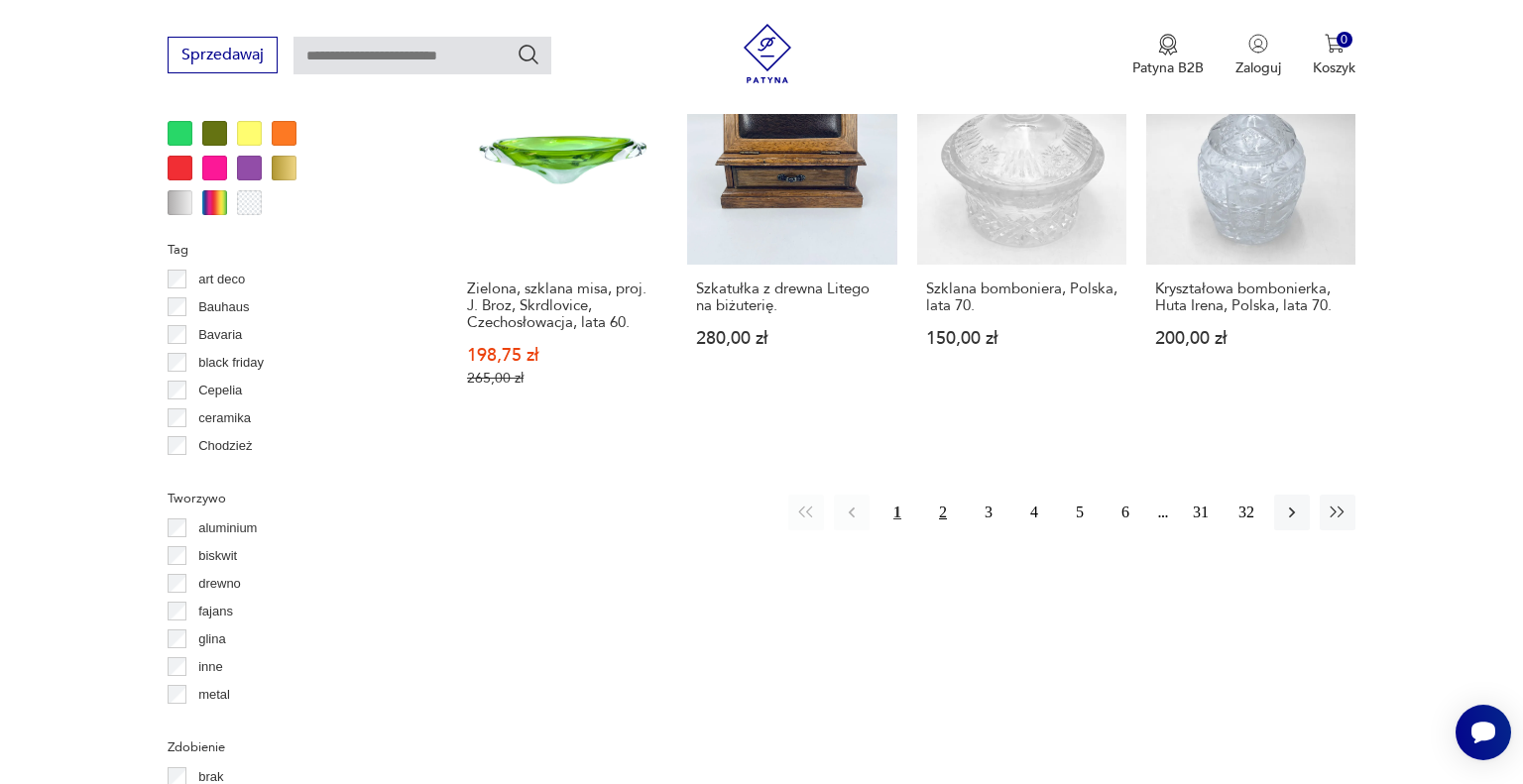 click on "2" at bounding box center [943, 512] 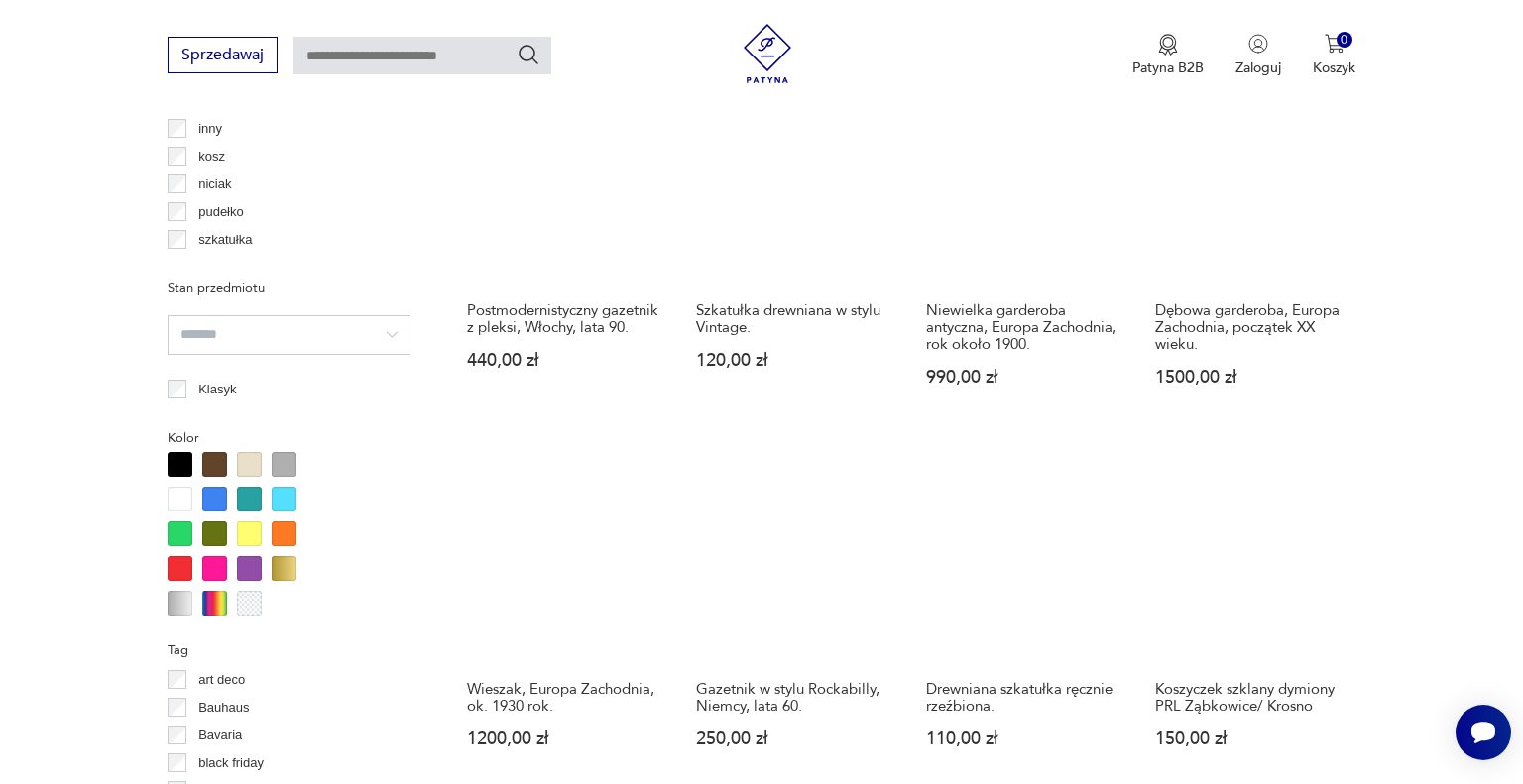 scroll, scrollTop: 1788, scrollLeft: 0, axis: vertical 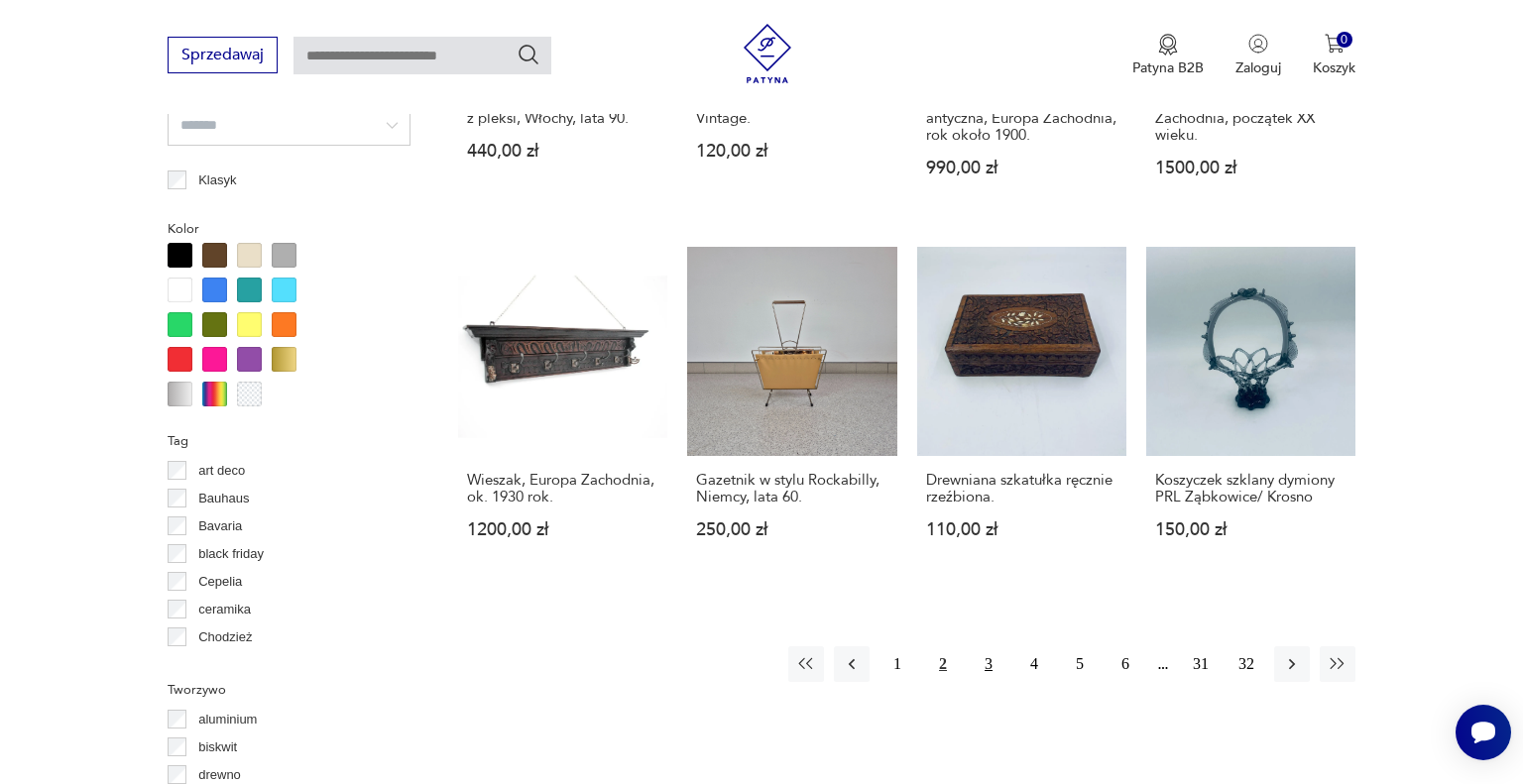 click on "3" at bounding box center [989, 664] 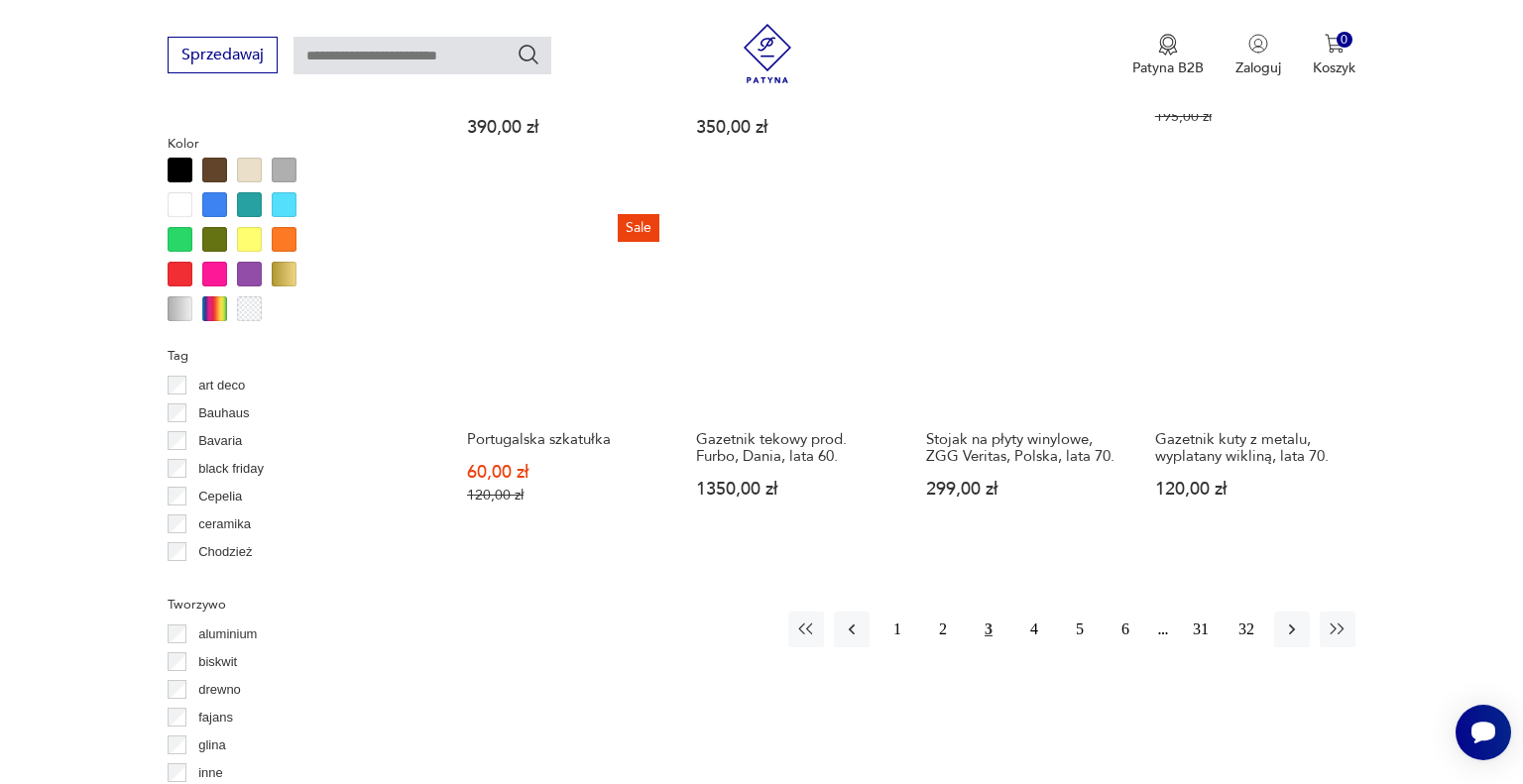 scroll, scrollTop: 1988, scrollLeft: 0, axis: vertical 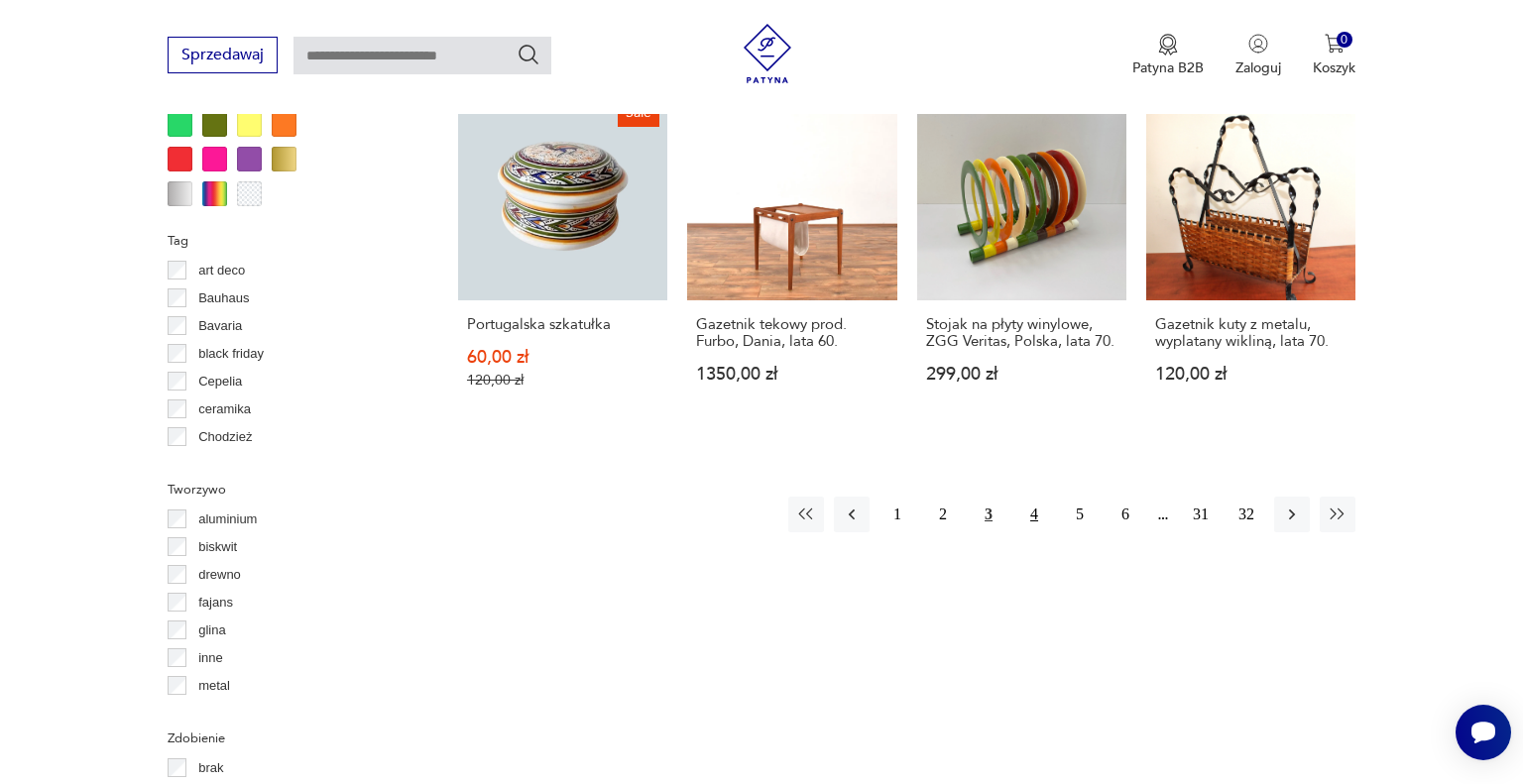 click on "4" at bounding box center (1034, 514) 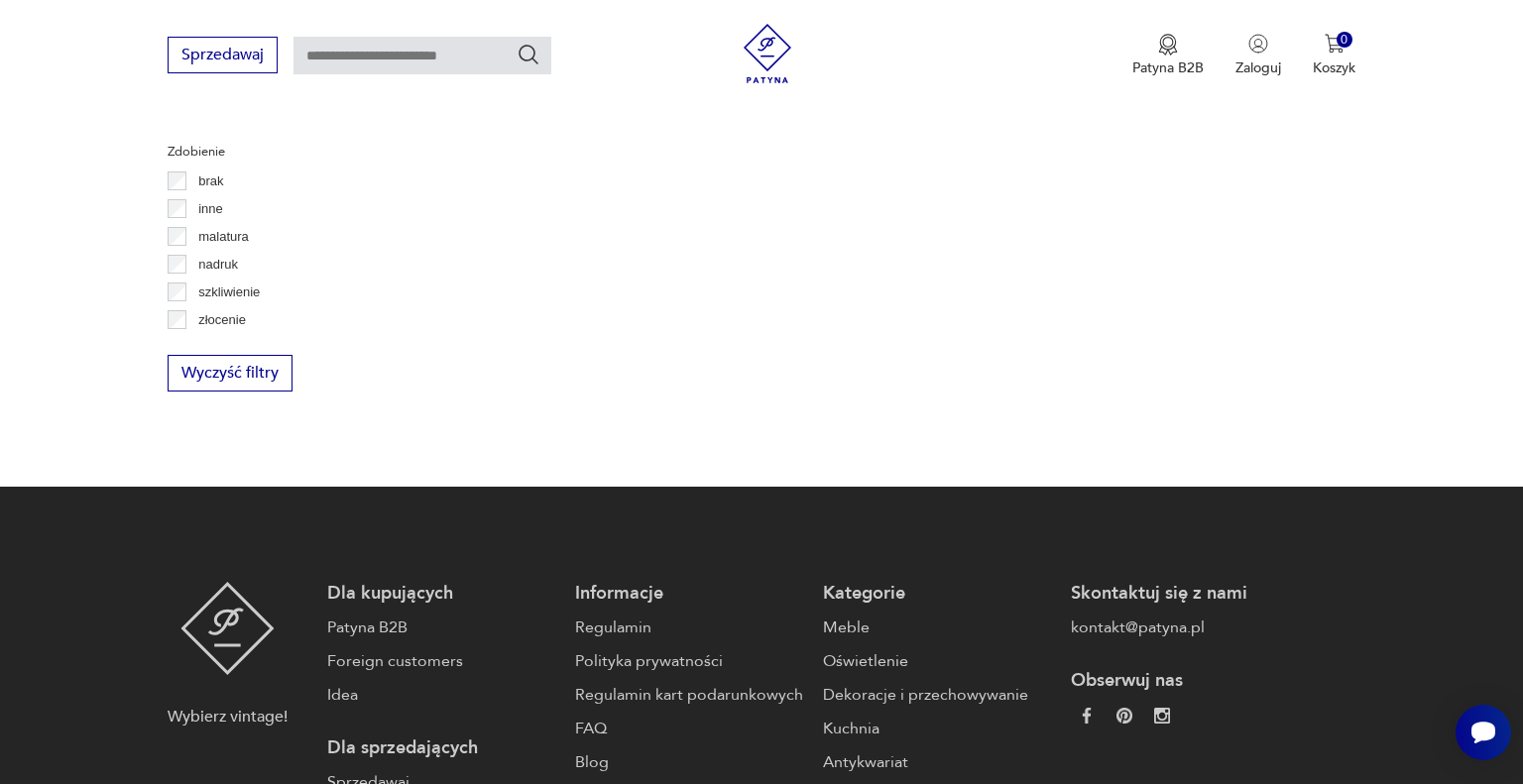 scroll, scrollTop: 2151, scrollLeft: 0, axis: vertical 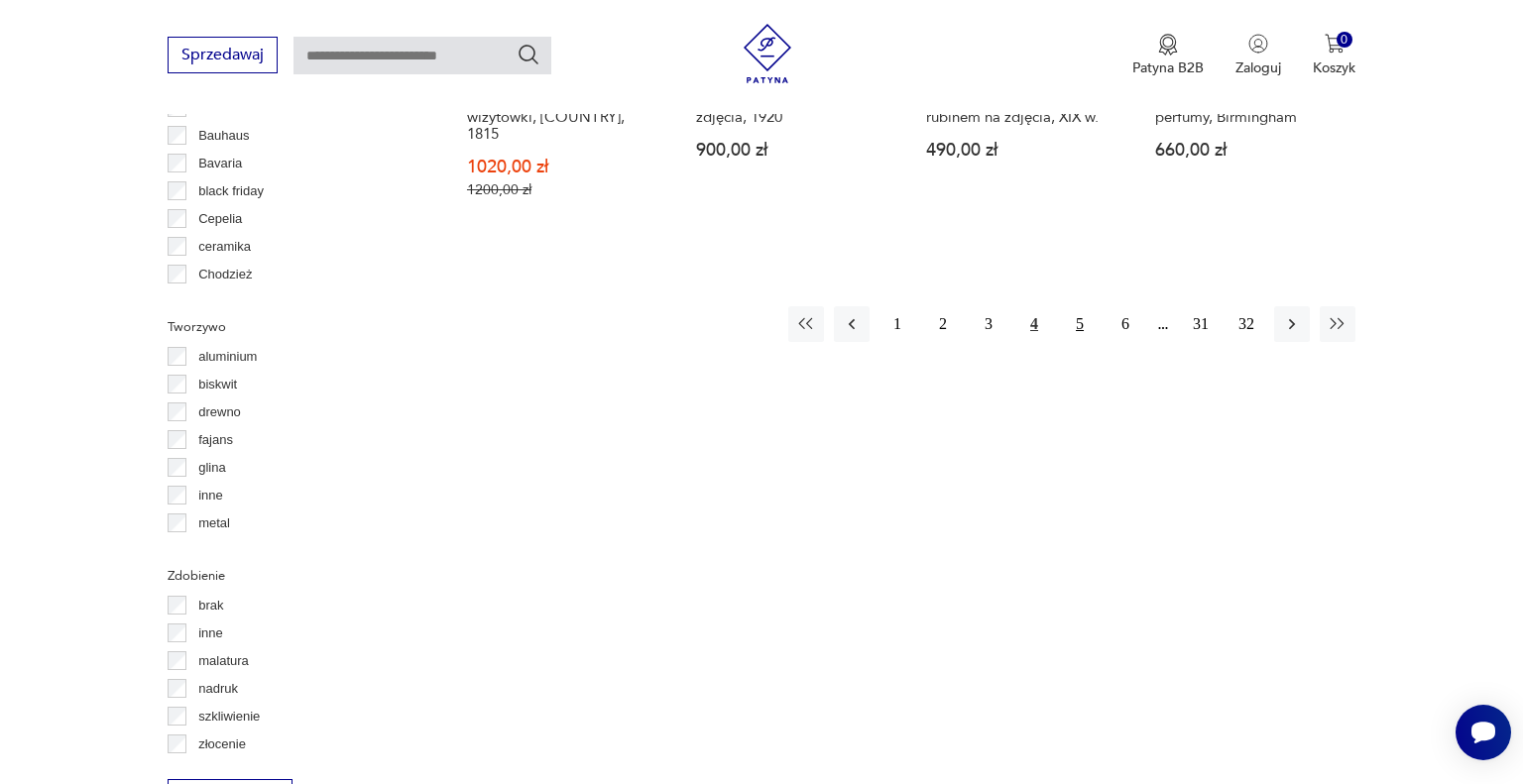 click on "5" at bounding box center (1080, 324) 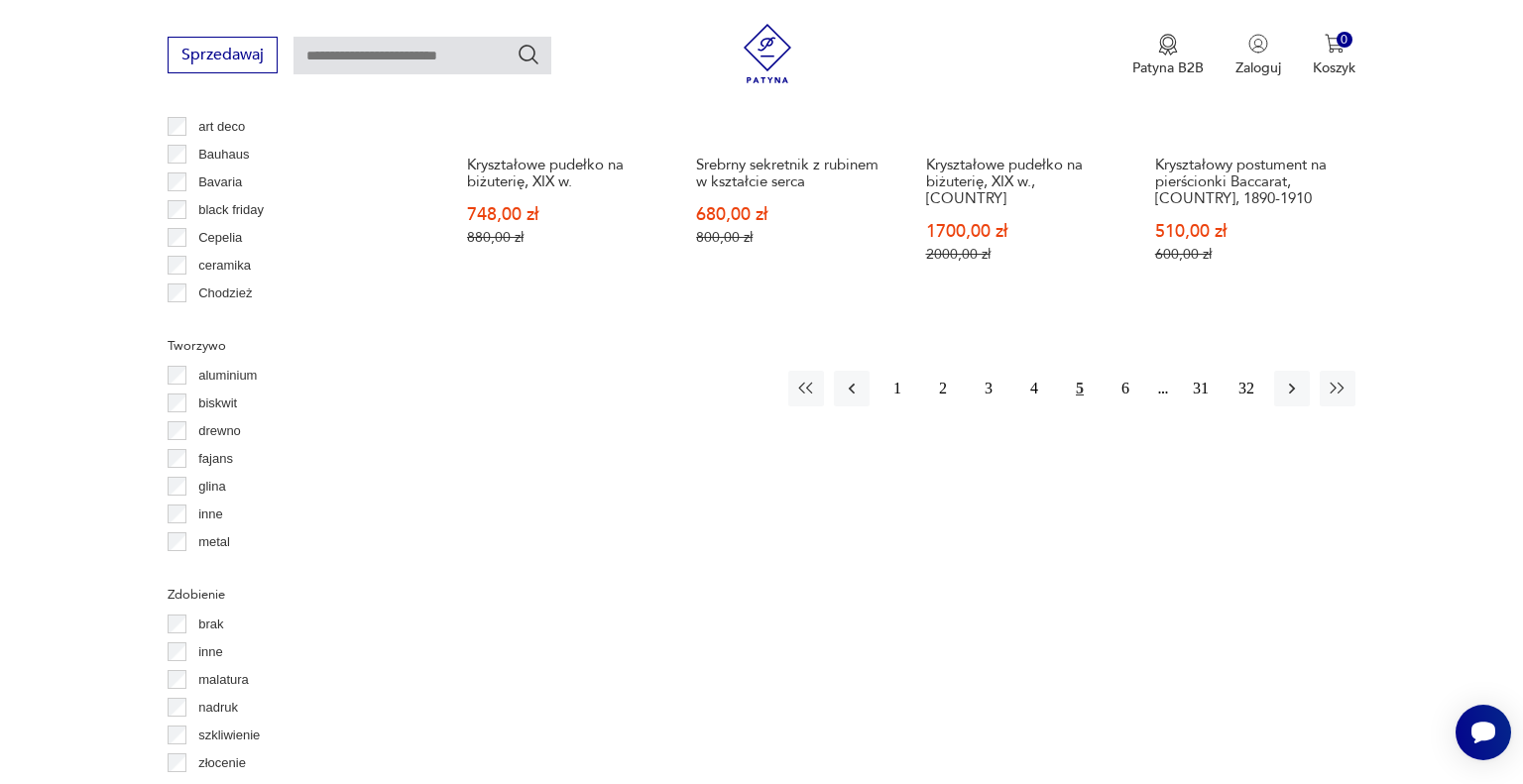 scroll, scrollTop: 2151, scrollLeft: 0, axis: vertical 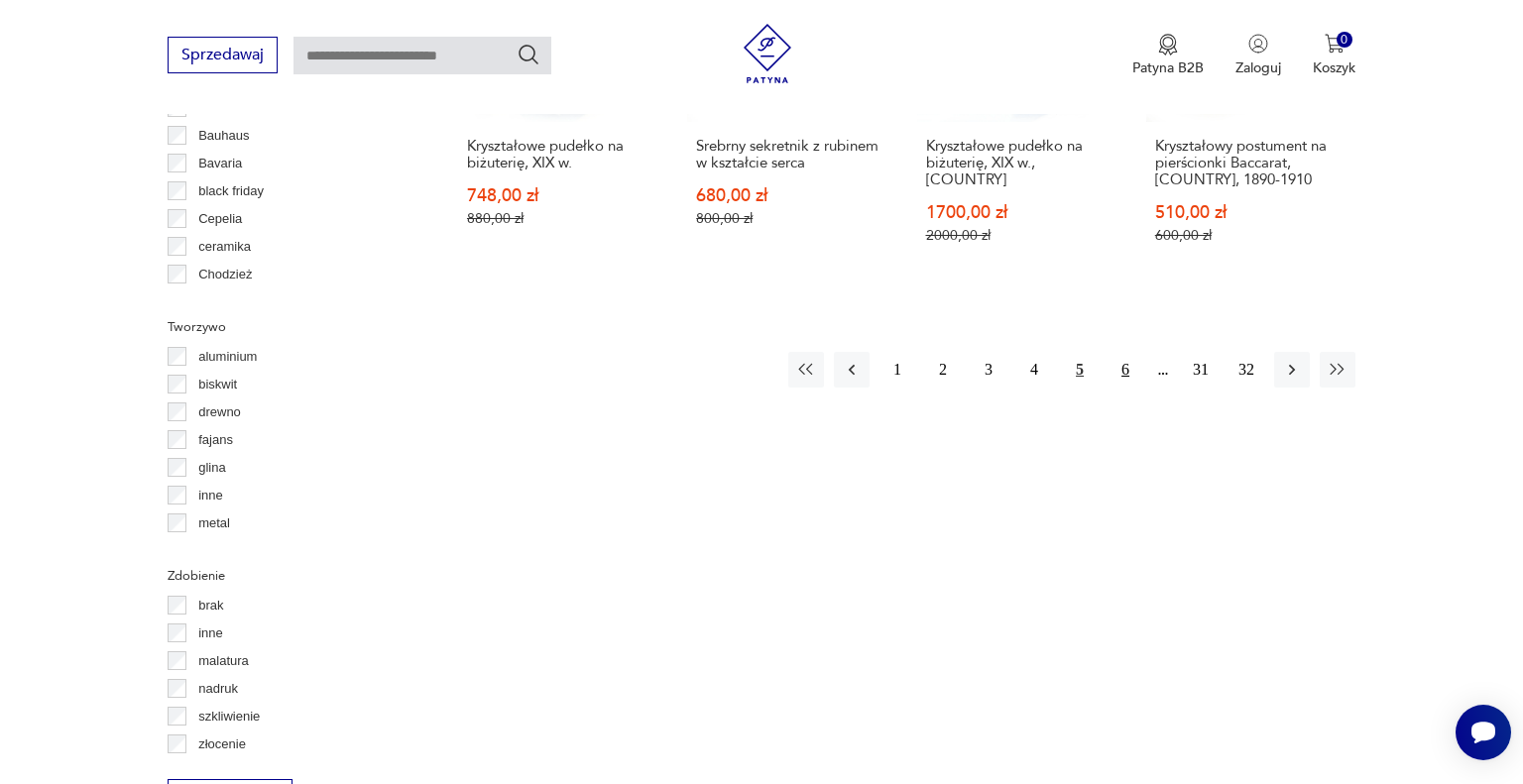 click on "6" at bounding box center (1125, 370) 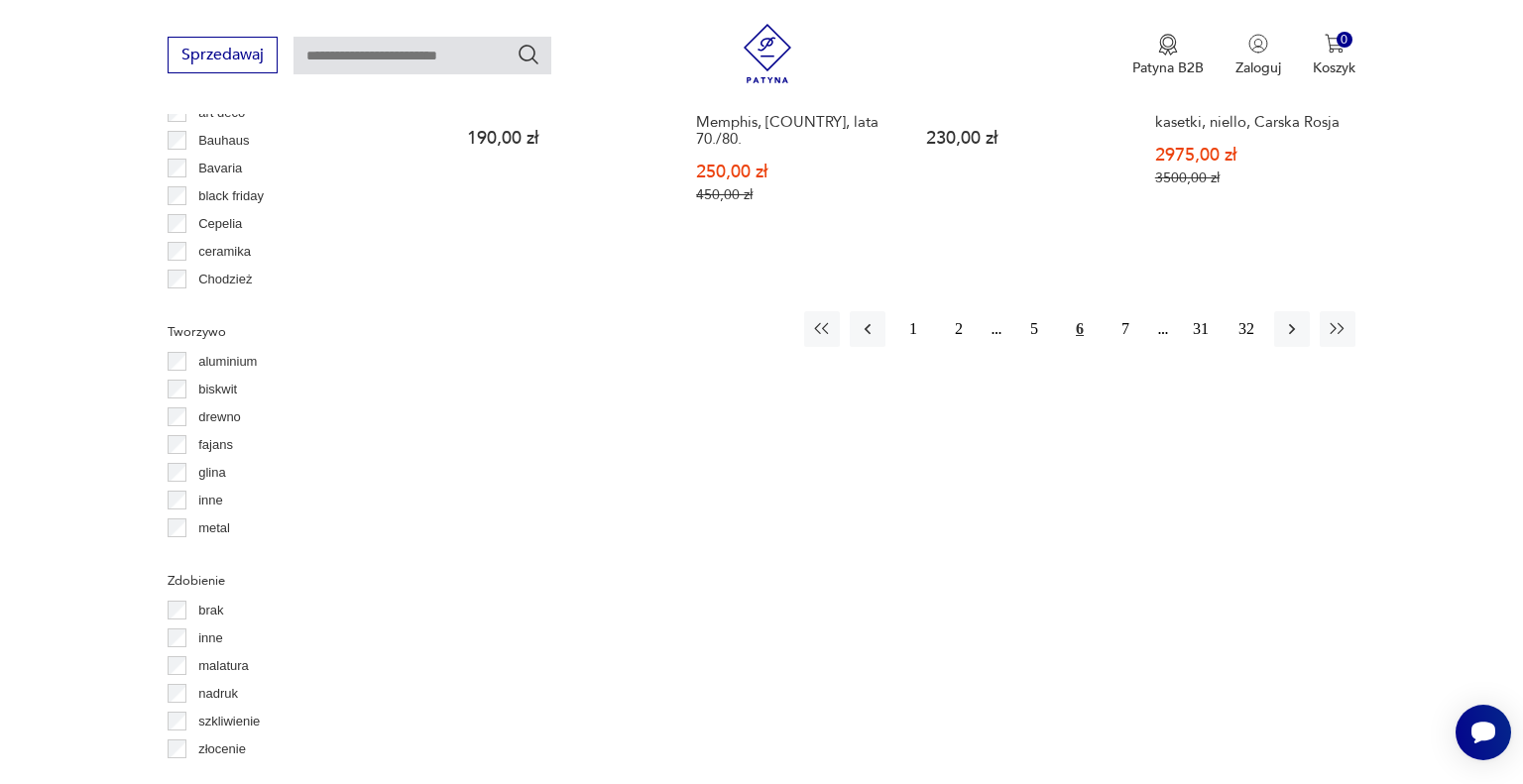 scroll, scrollTop: 2151, scrollLeft: 0, axis: vertical 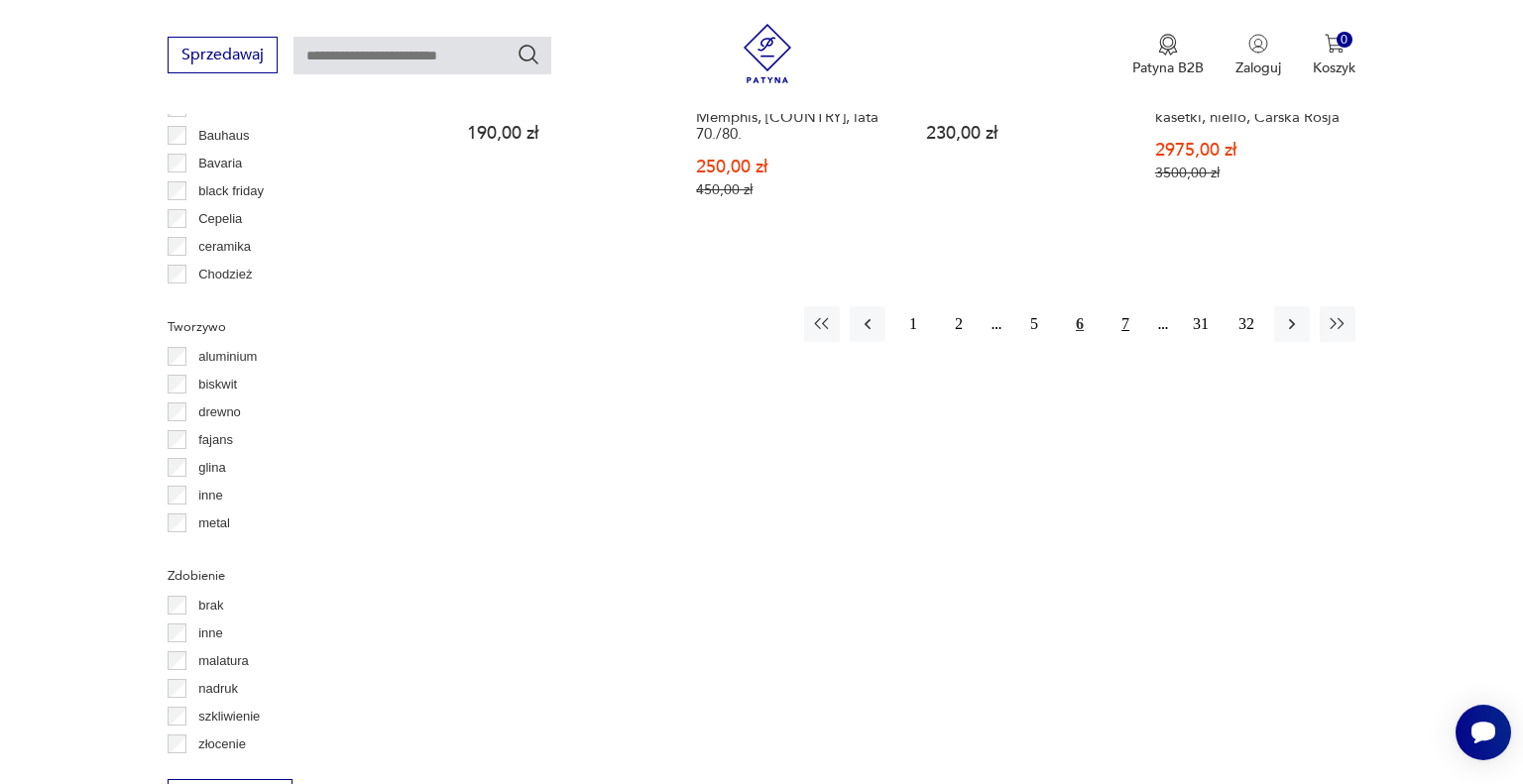 click on "7" at bounding box center (1125, 324) 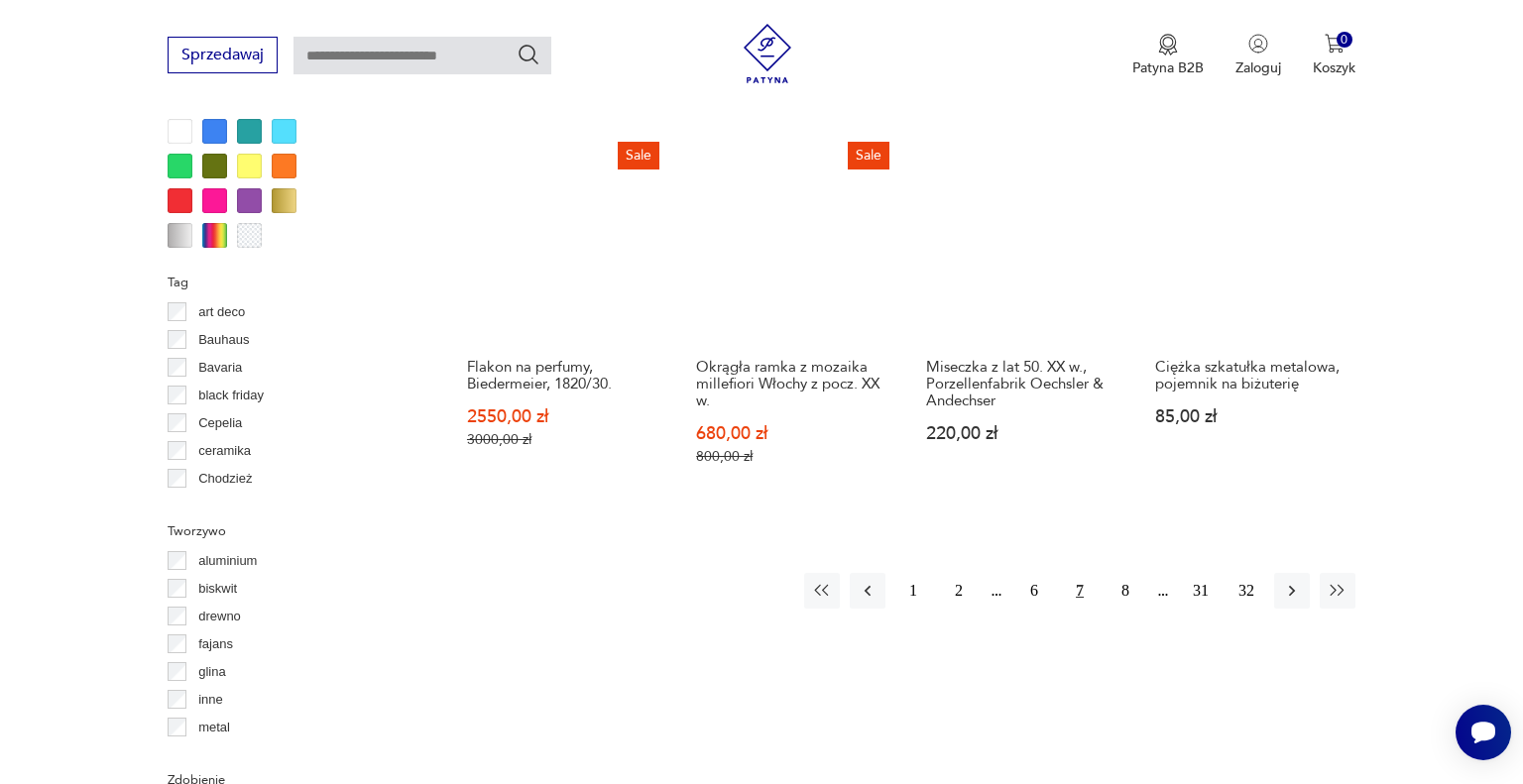 scroll, scrollTop: 2151, scrollLeft: 0, axis: vertical 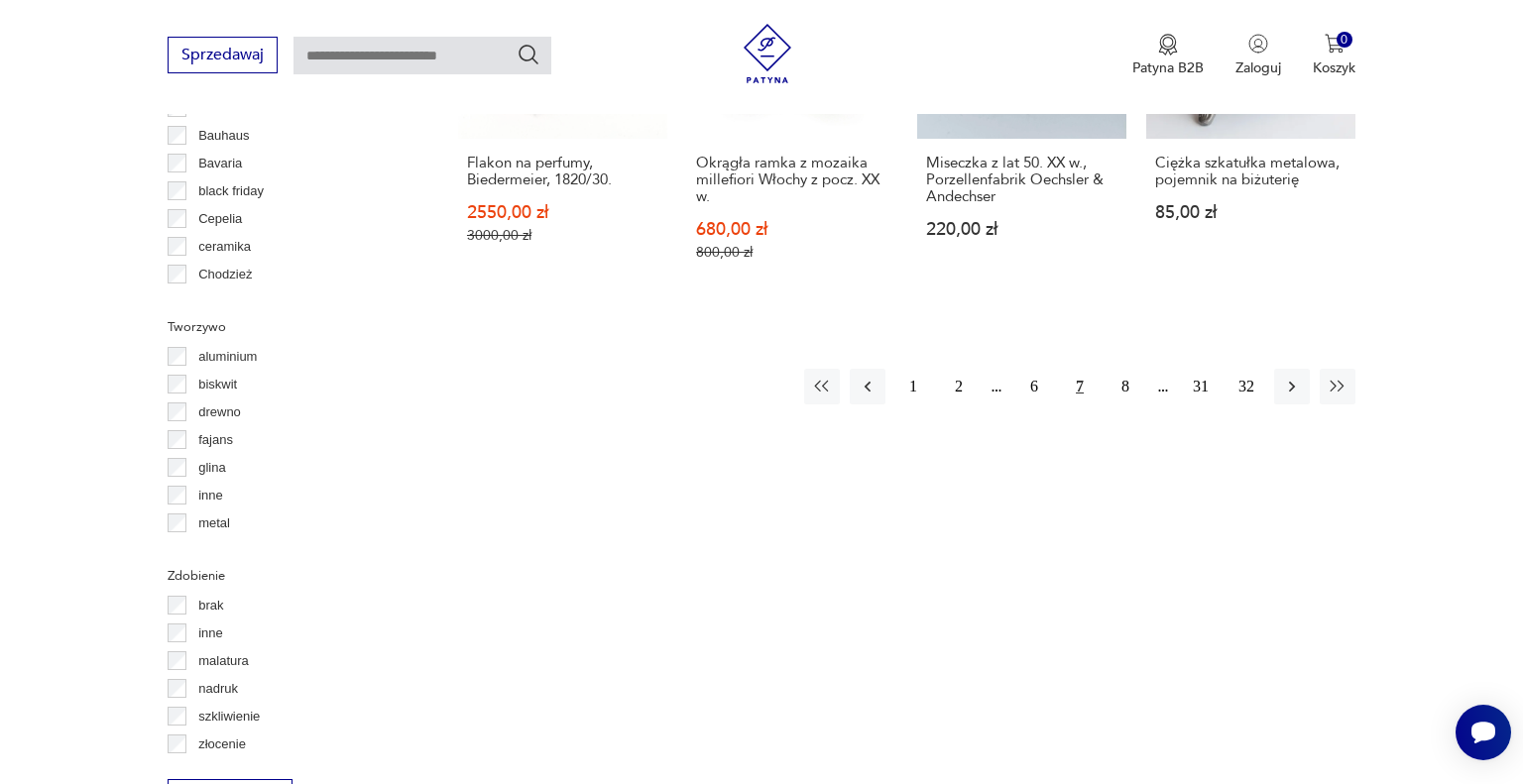 click on "Znaleziono  511   produktów Filtruj Sortuj według daty dodania Sortuj według daty dodania Ceramiczny pojemnik, puzderko na biżuterię 49,00 zł Sale Wizytownik z figurą chłopca, Wiedeń, 1900 r. 4080,00 zł 4800,00 zł Sale Szklany flakon na perfumy o ozdobnej formie. 102,00 zł 120,00 zł Sale Szklany flakon na perfumy o ozdobnej formie. 102,00 zł 120,00 zł Vintage posrebrzana MISA / OWOCARKA firmy Job Art, lata 90. 950,00 zł Sale Wiedeński pojemnik ze srebra z koroną hrabiowską. 2380,00 zł 2800,00 zł Sale Damska piersiówka w srebrnej oprawie, sterling, XIX/XX w. 3060,00 zł 3600,00 zł Sale Gabinetowy kałamarz w stylu rococo, Baccarat Francja, XIX w. 1530,00 zł 1800,00 zł Sale Kryształowe pudełko na biżuterię z rocaliami, ok. 1900 r. 595,00 zł 700,00 zł Sale Flakon na perfumy Baccarat, Francja, 1900 425,00 zł 500,00 zł Sale Ebonitowe pudełko  na biżuterię, 1905-1920, Chiny. 2125,00 zł 2500,00 zł Sale Porcelanowy flakon na perfumy okuty srebrem. 935,00 zł" at bounding box center (906, -256) 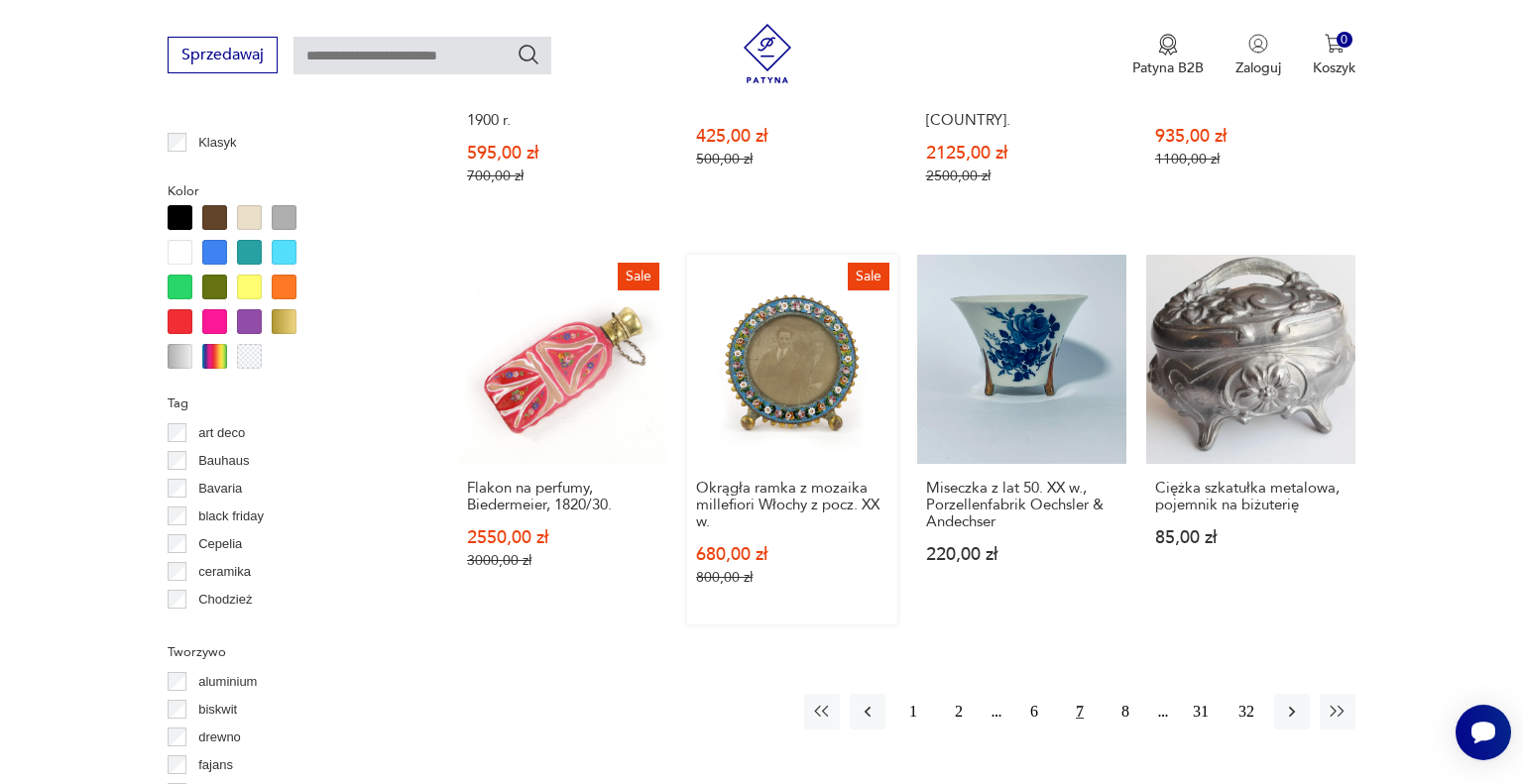 scroll, scrollTop: 2313, scrollLeft: 0, axis: vertical 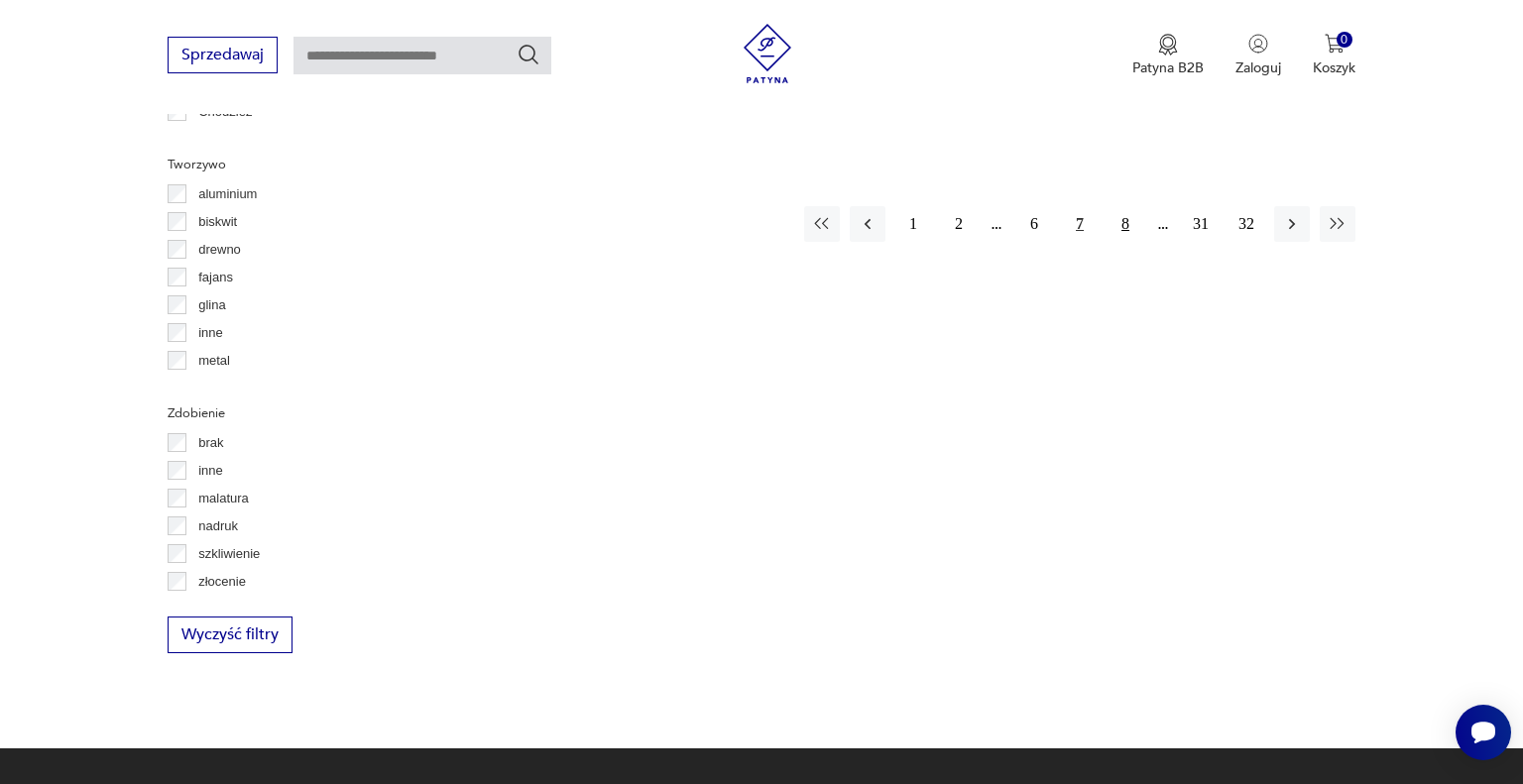 click on "8" at bounding box center [1125, 224] 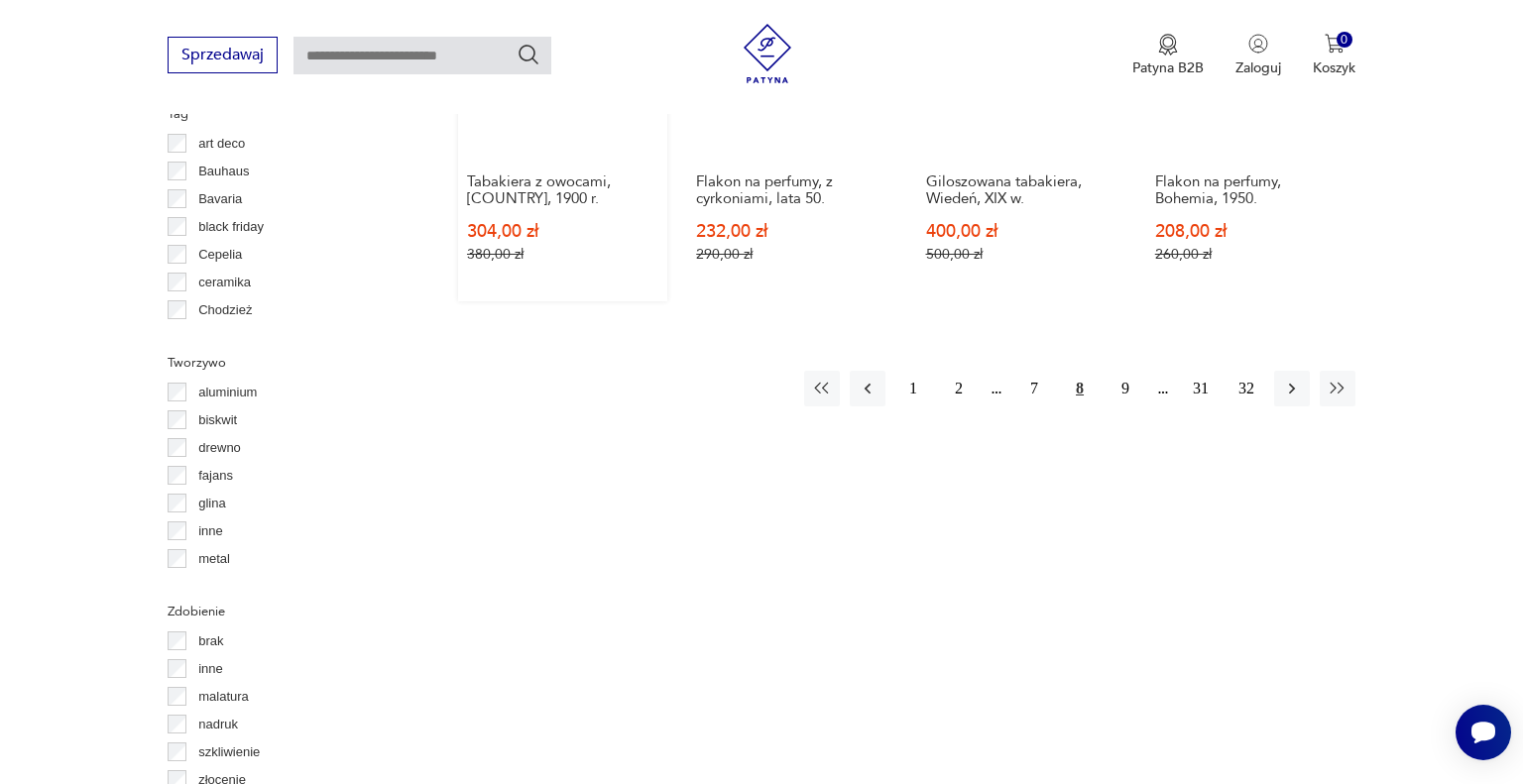 scroll, scrollTop: 2151, scrollLeft: 0, axis: vertical 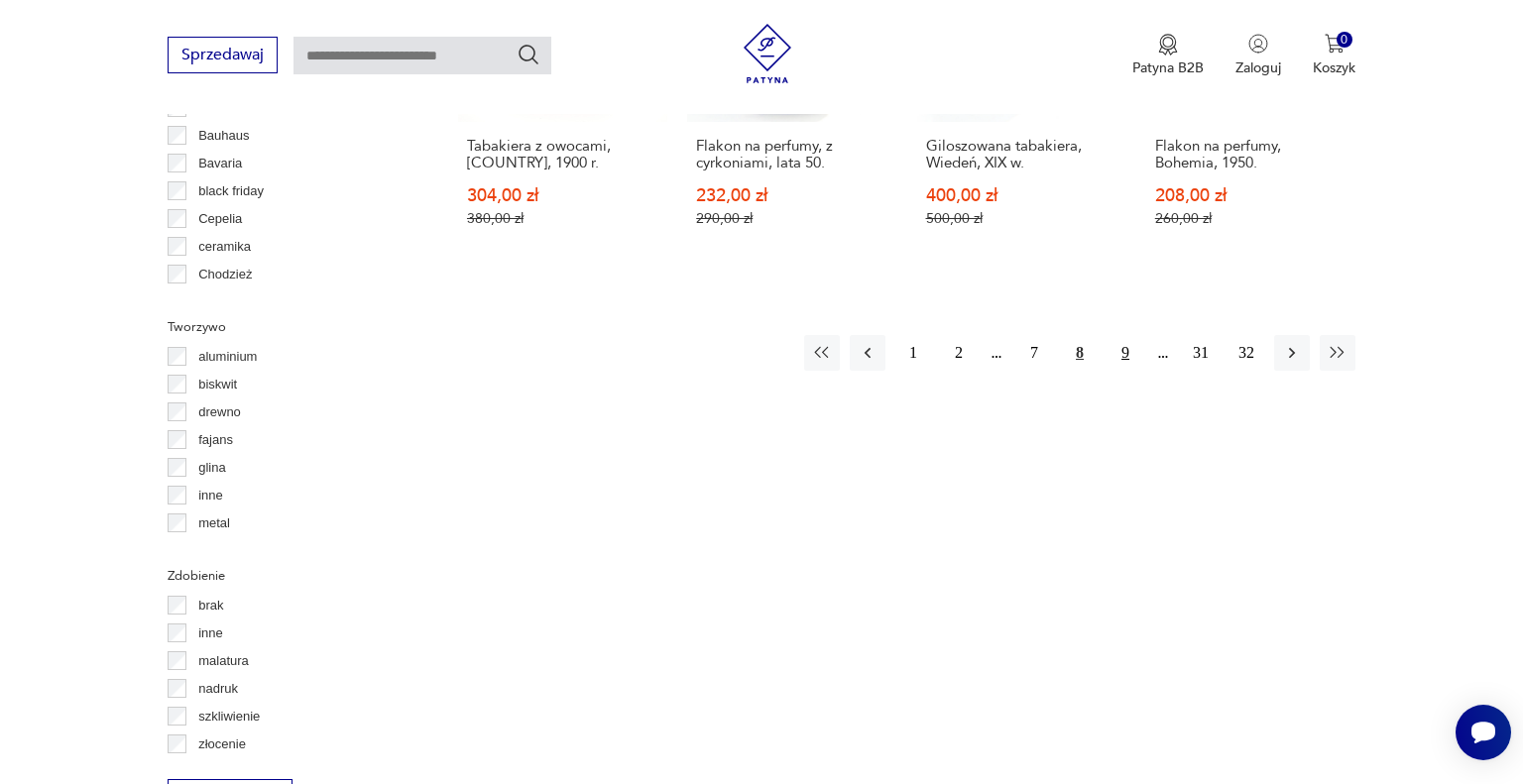 click on "9" at bounding box center [1125, 353] 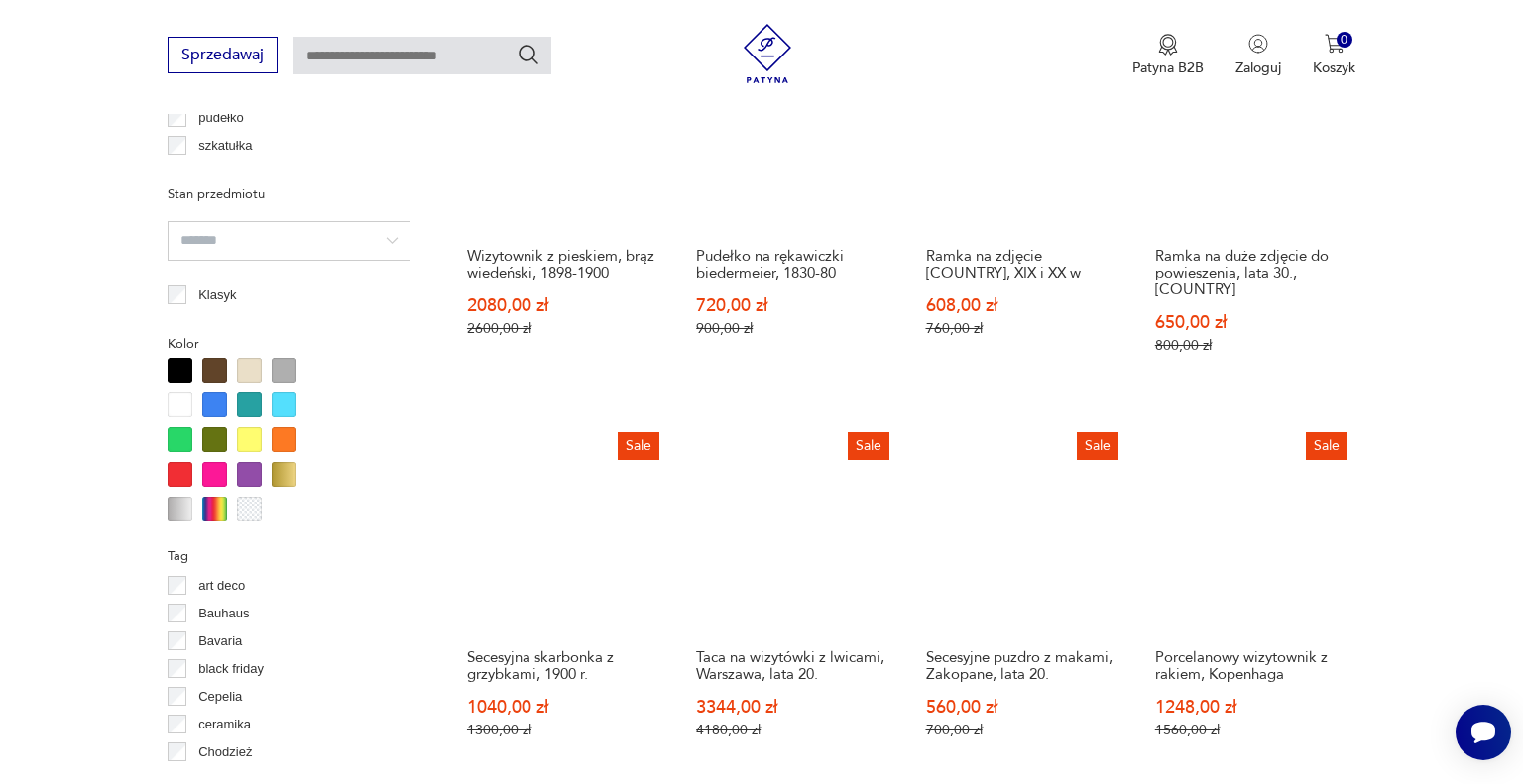 scroll, scrollTop: 1988, scrollLeft: 0, axis: vertical 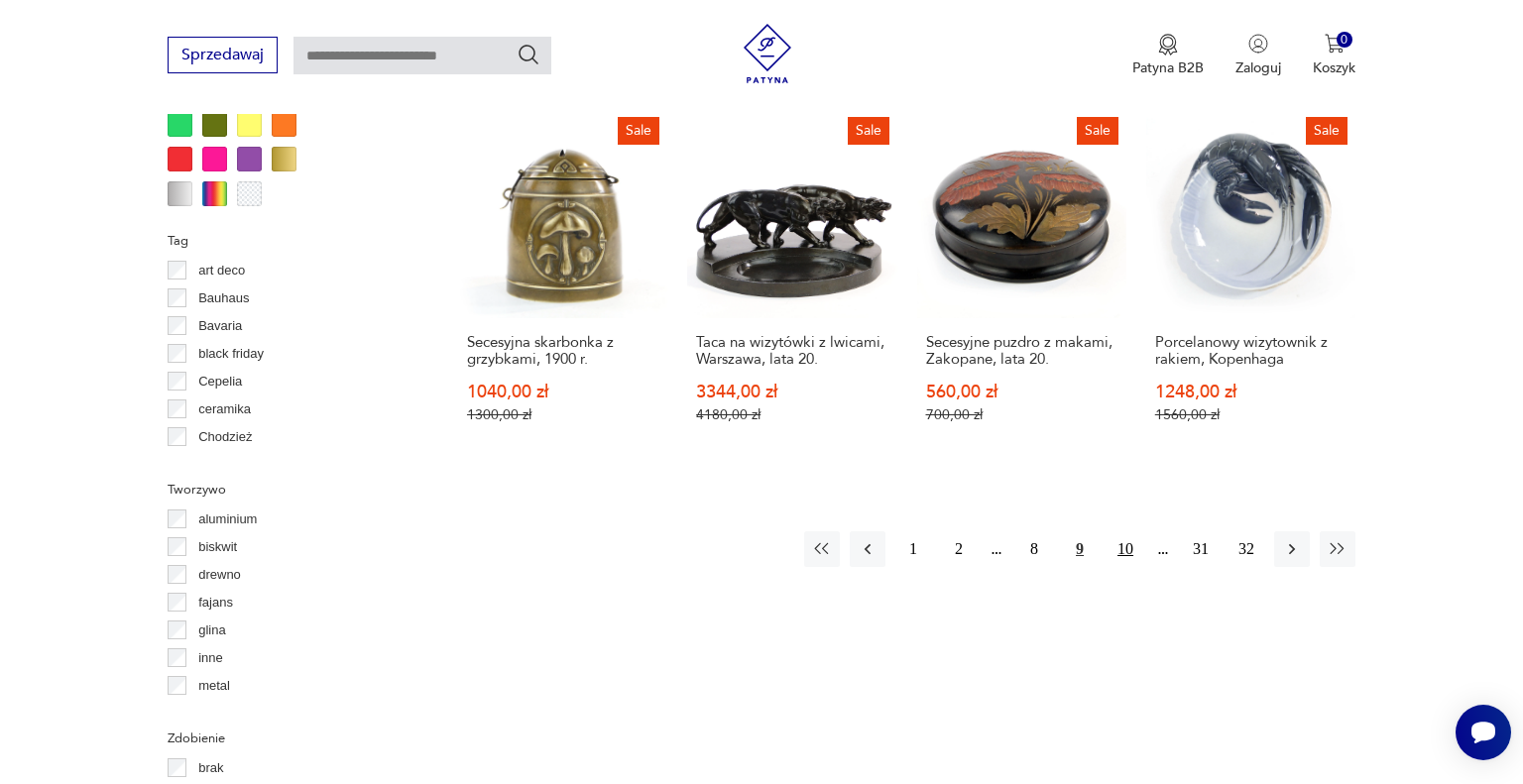 click on "10" at bounding box center [1125, 549] 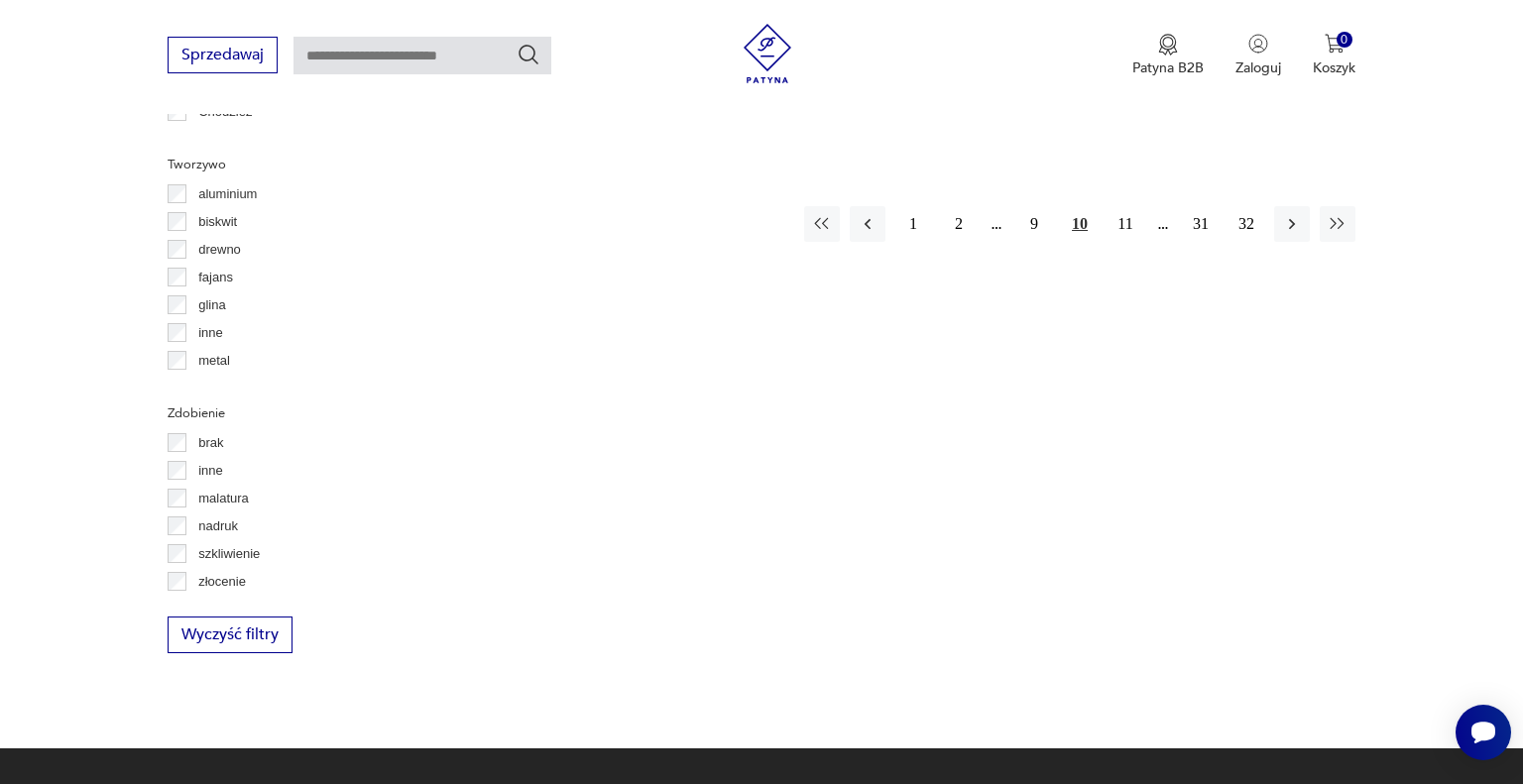scroll, scrollTop: 2151, scrollLeft: 0, axis: vertical 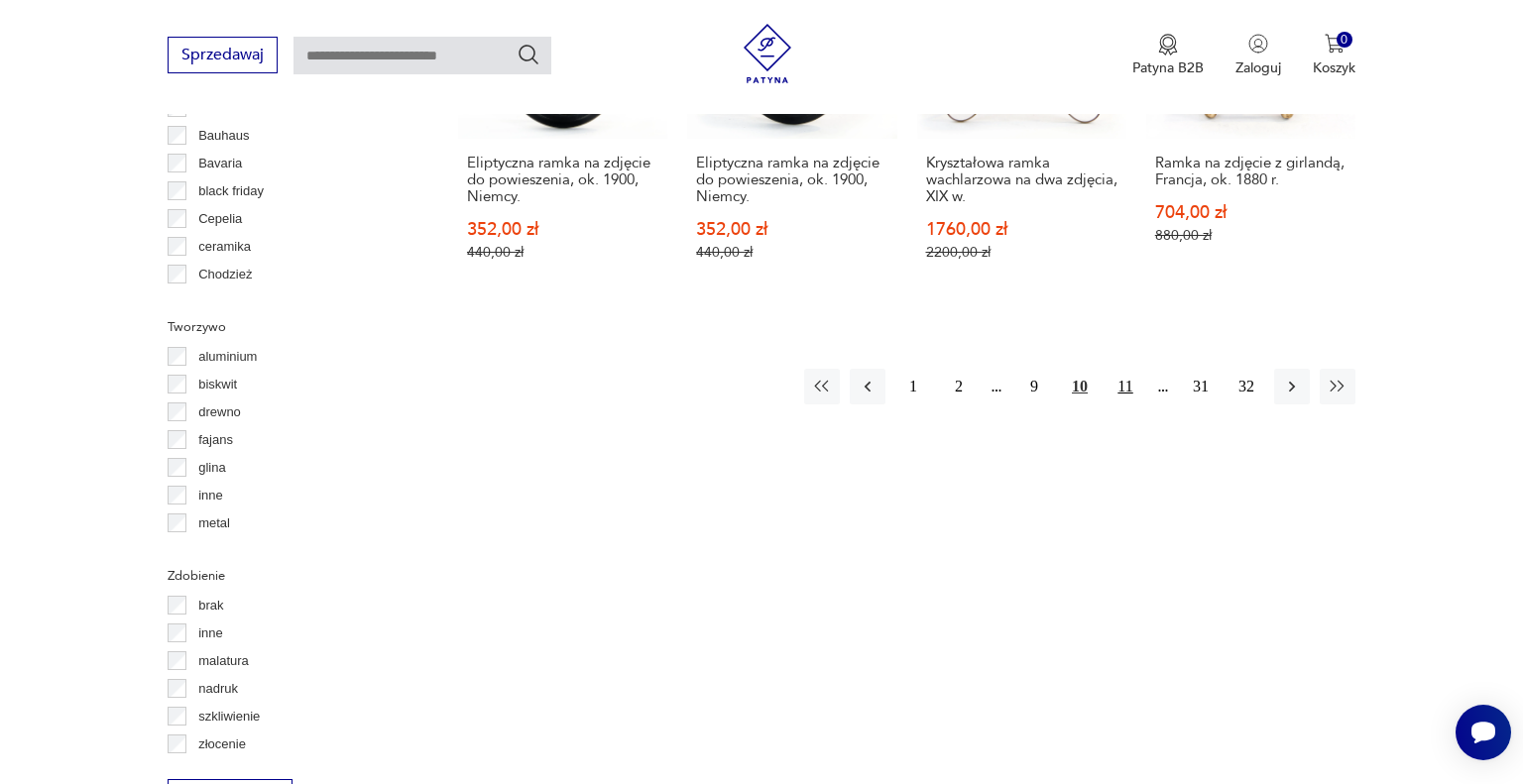 click on "11" at bounding box center (1125, 387) 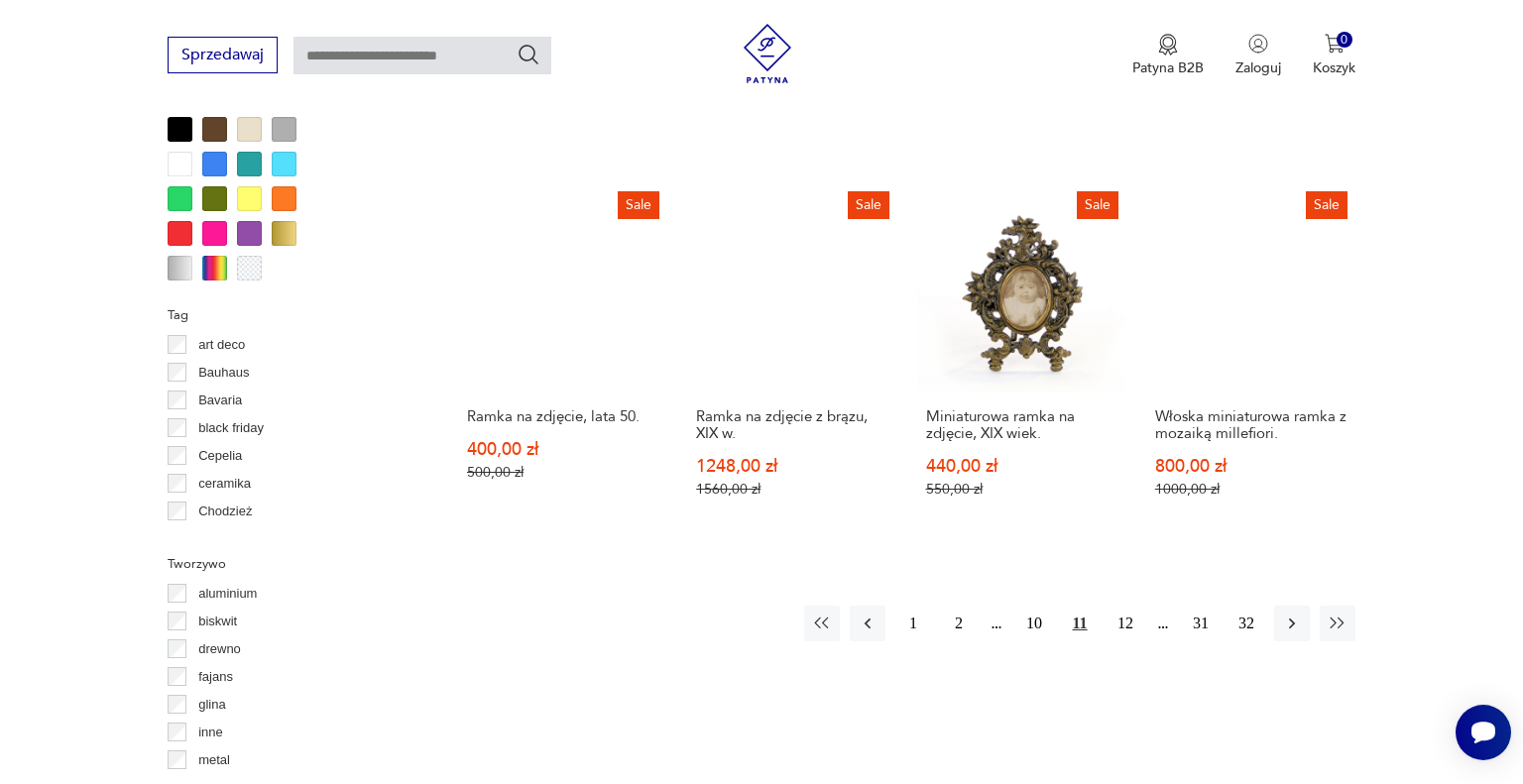 scroll, scrollTop: 1826, scrollLeft: 0, axis: vertical 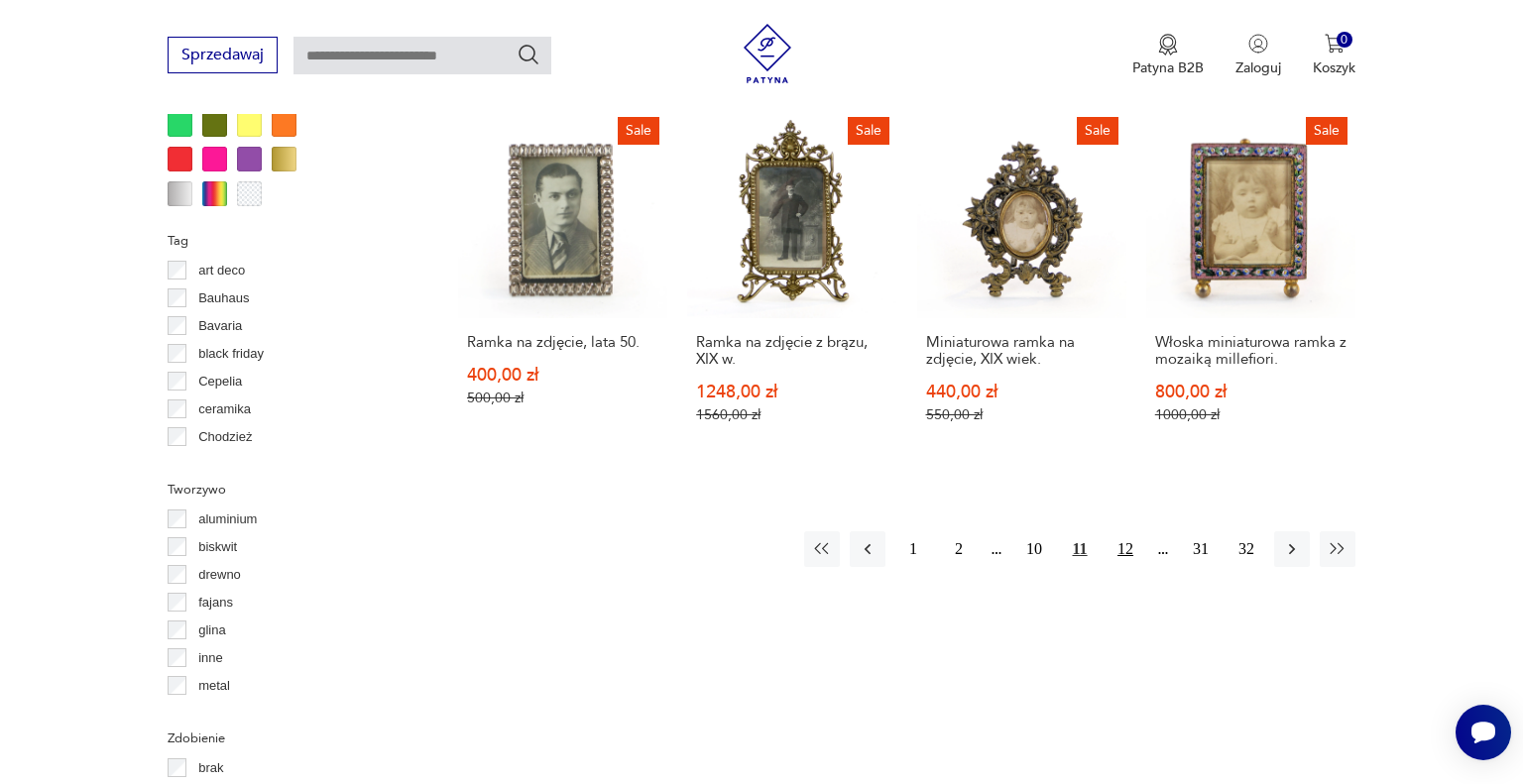 click on "12" at bounding box center (1125, 549) 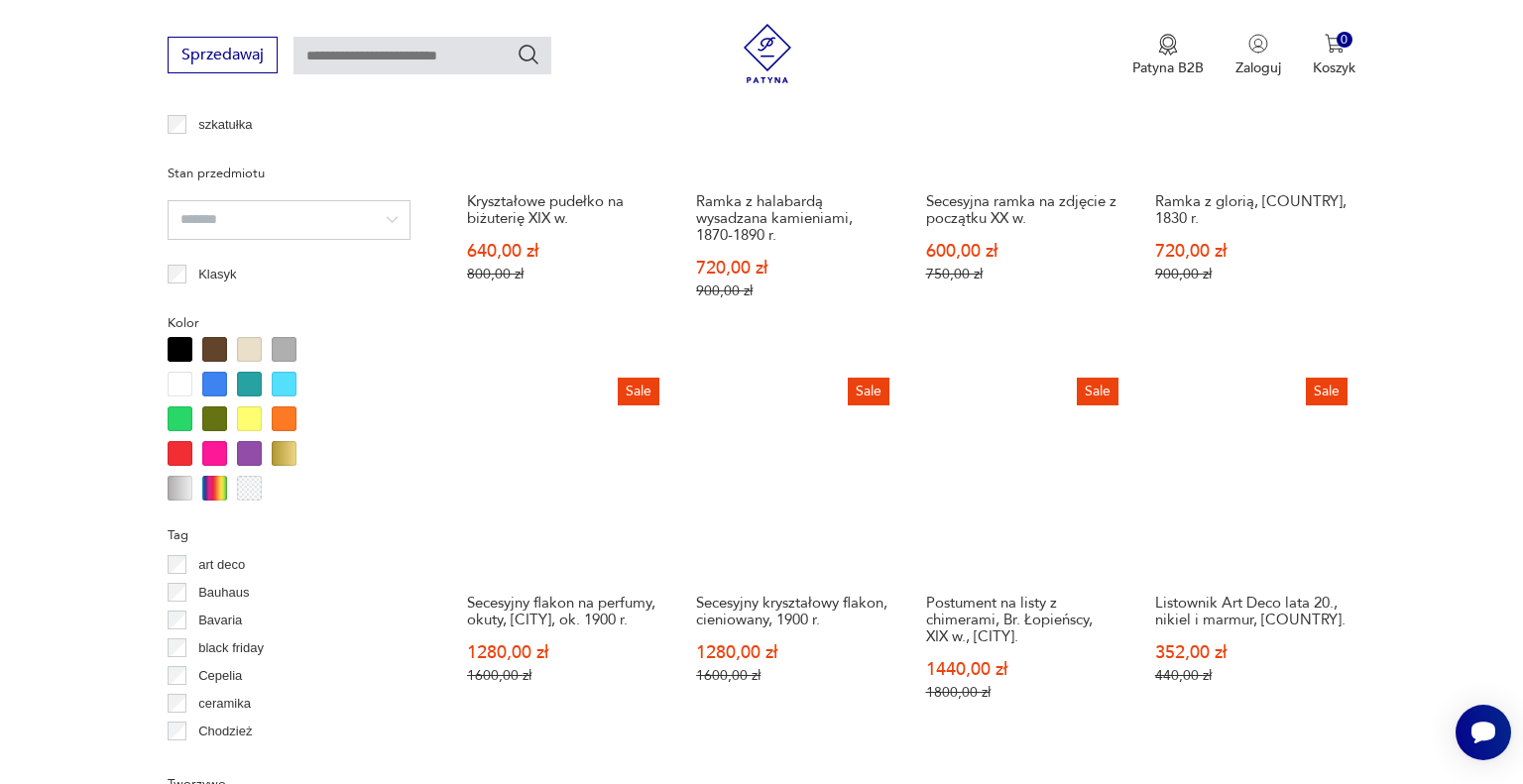 scroll, scrollTop: 1826, scrollLeft: 0, axis: vertical 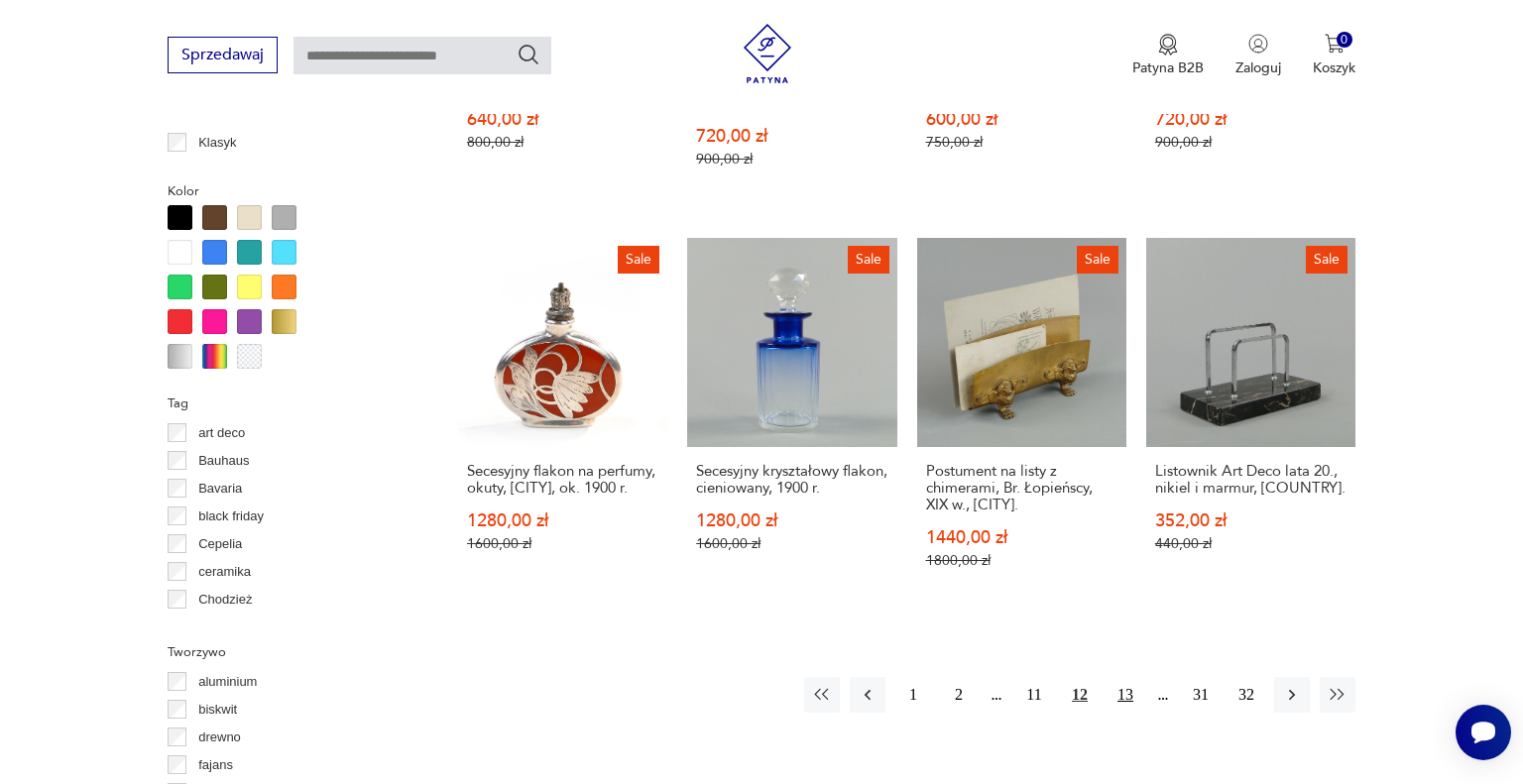 click on "13" at bounding box center [1125, 695] 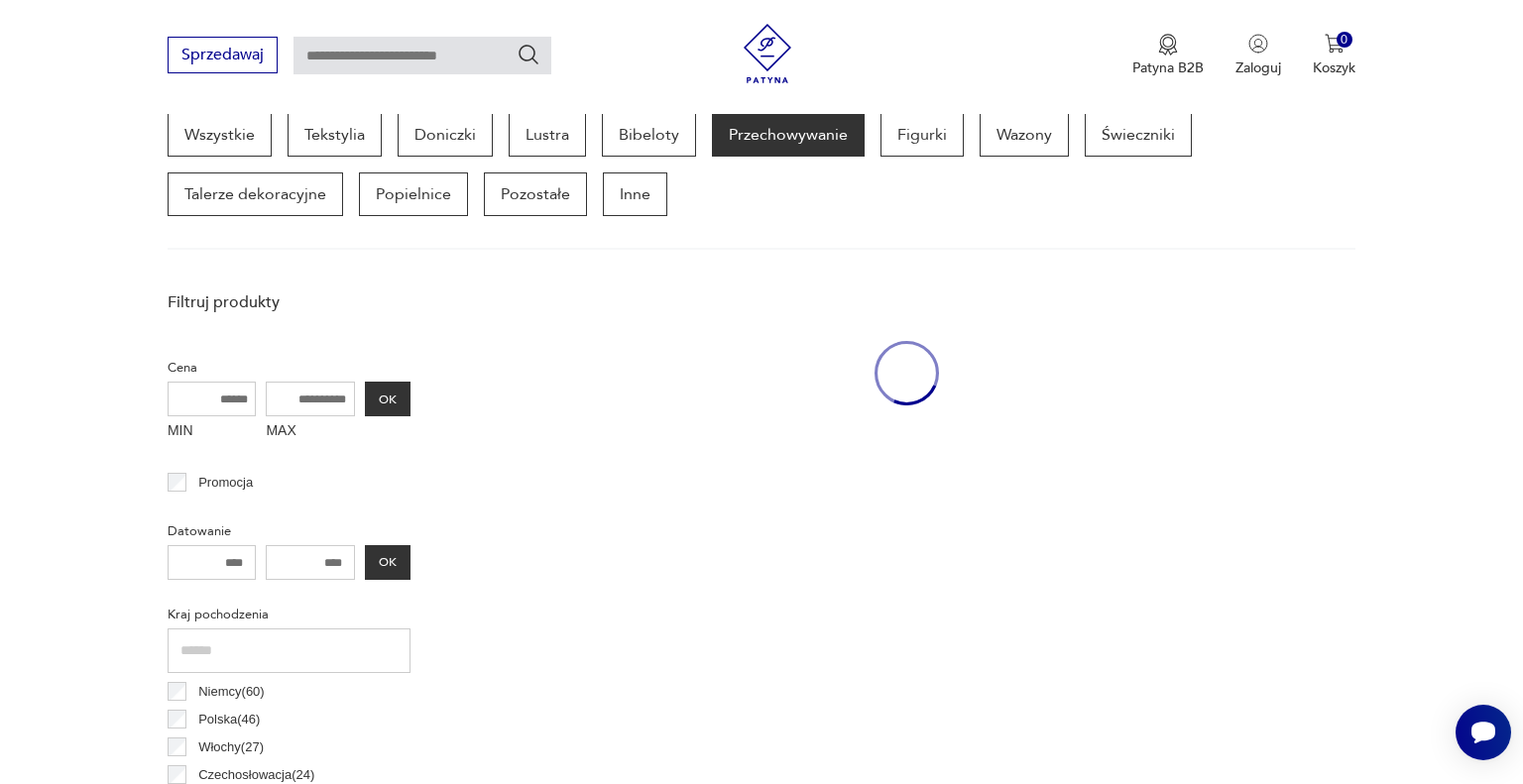 scroll, scrollTop: 525, scrollLeft: 0, axis: vertical 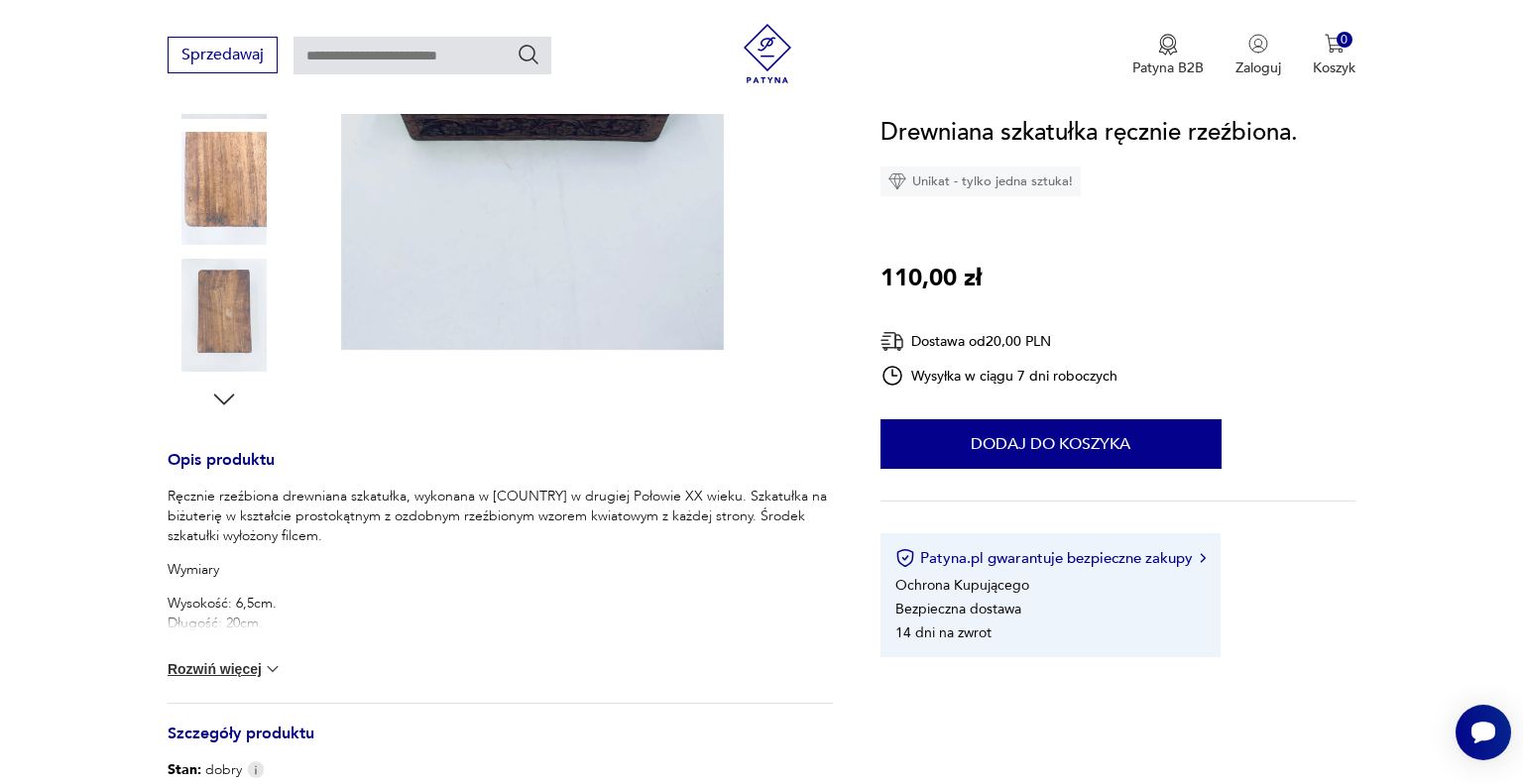 click at bounding box center [224, 188] 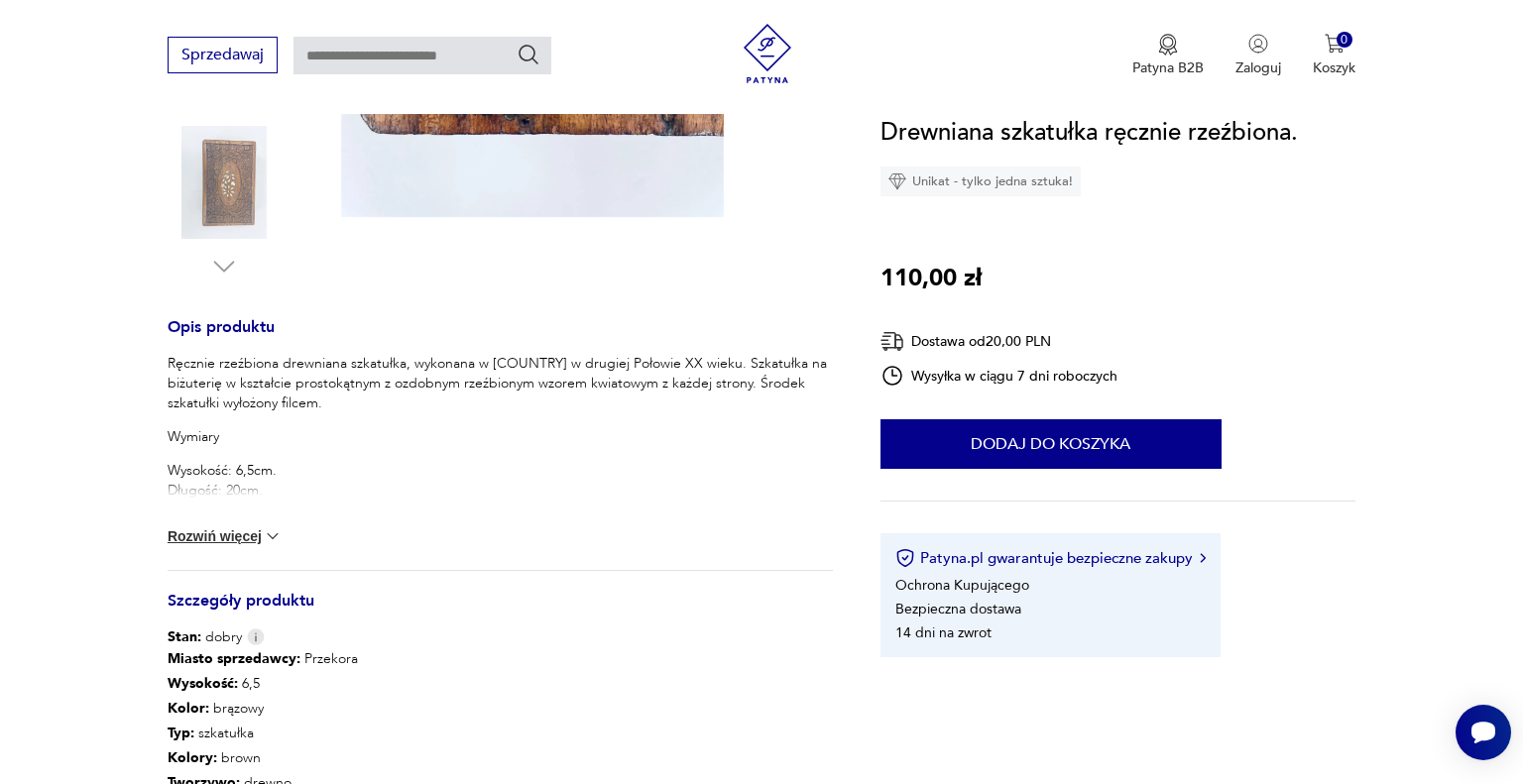 scroll, scrollTop: 650, scrollLeft: 0, axis: vertical 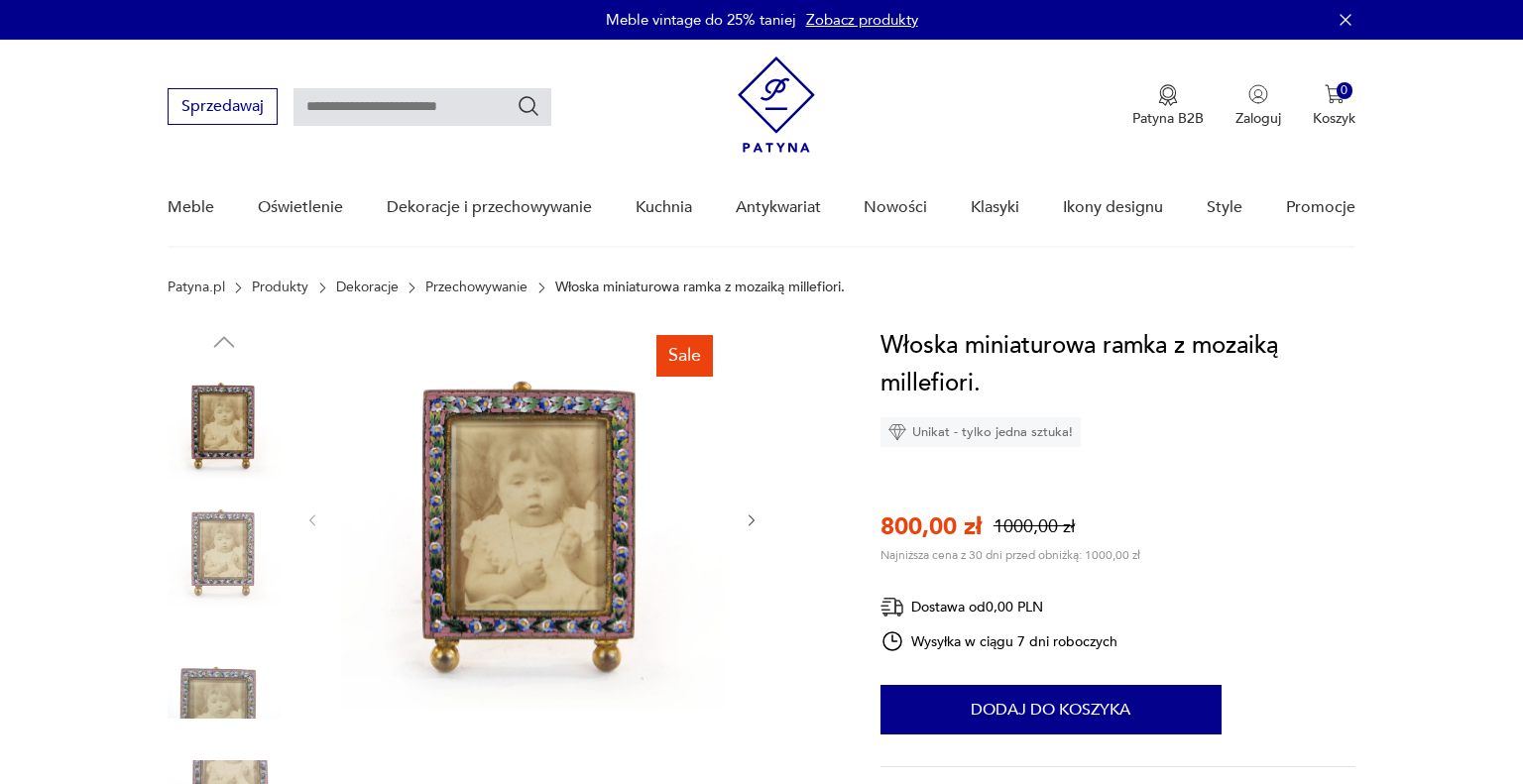 click at bounding box center (532, 518) 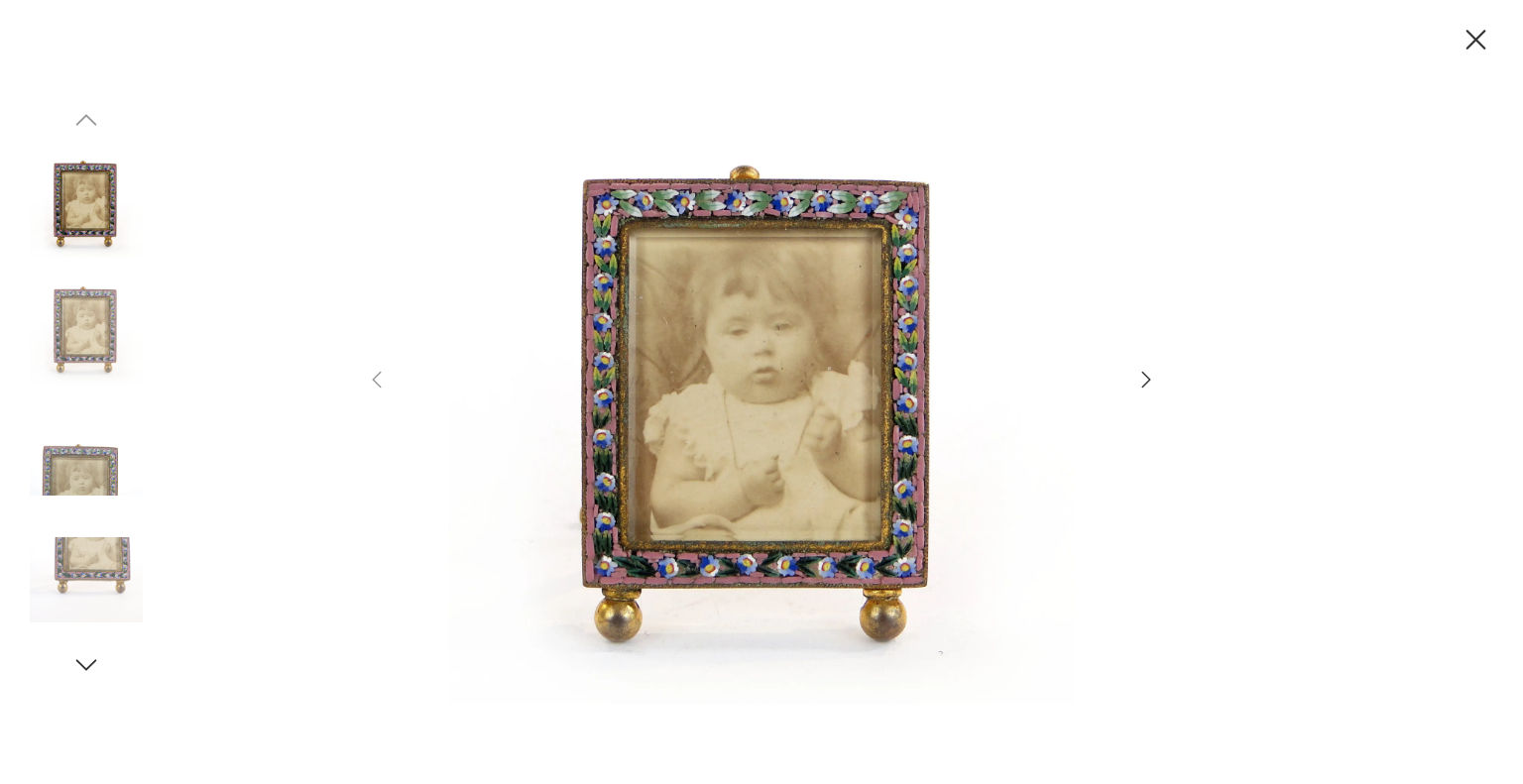 scroll, scrollTop: 0, scrollLeft: 0, axis: both 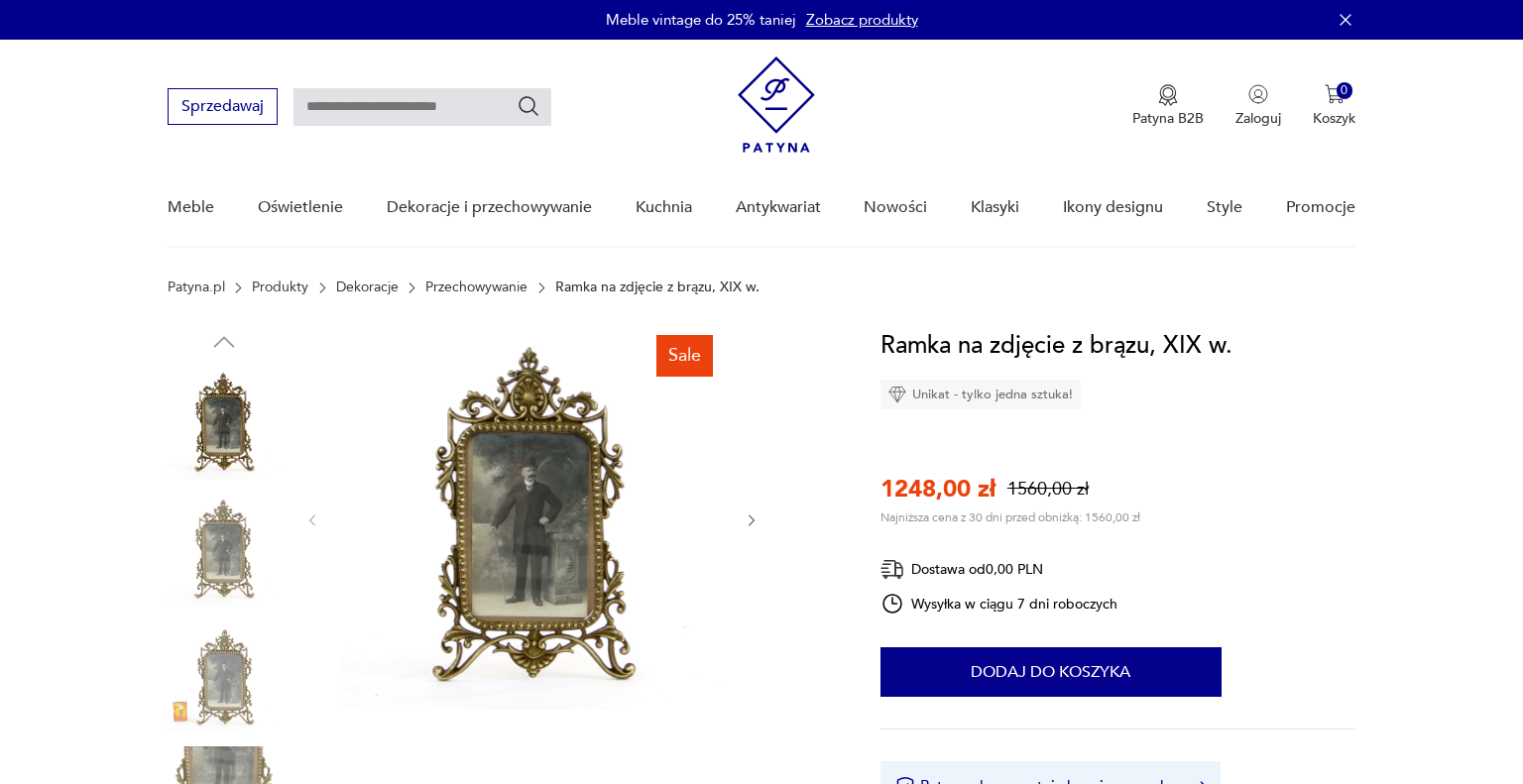 click at bounding box center (532, 518) 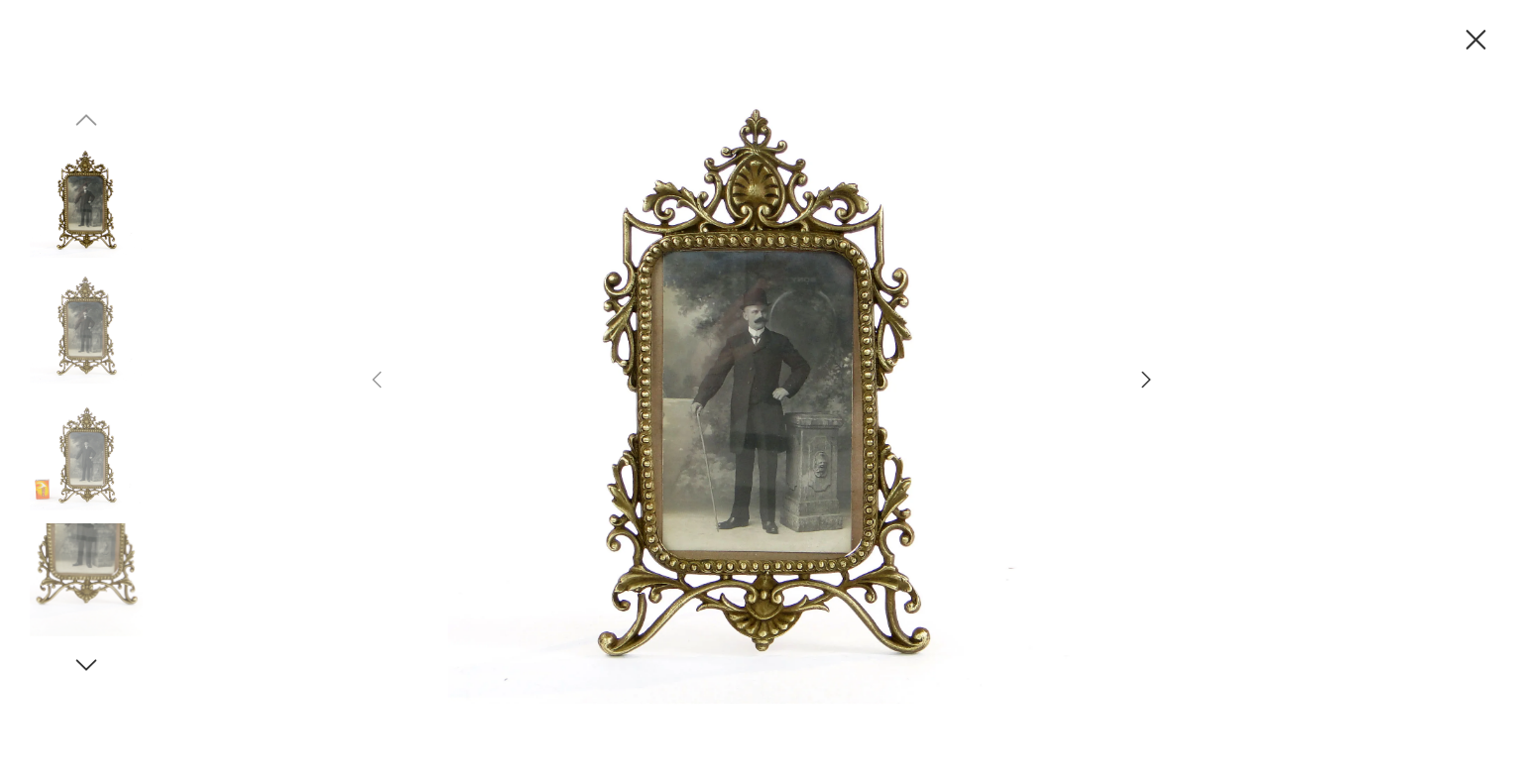 scroll, scrollTop: 0, scrollLeft: 0, axis: both 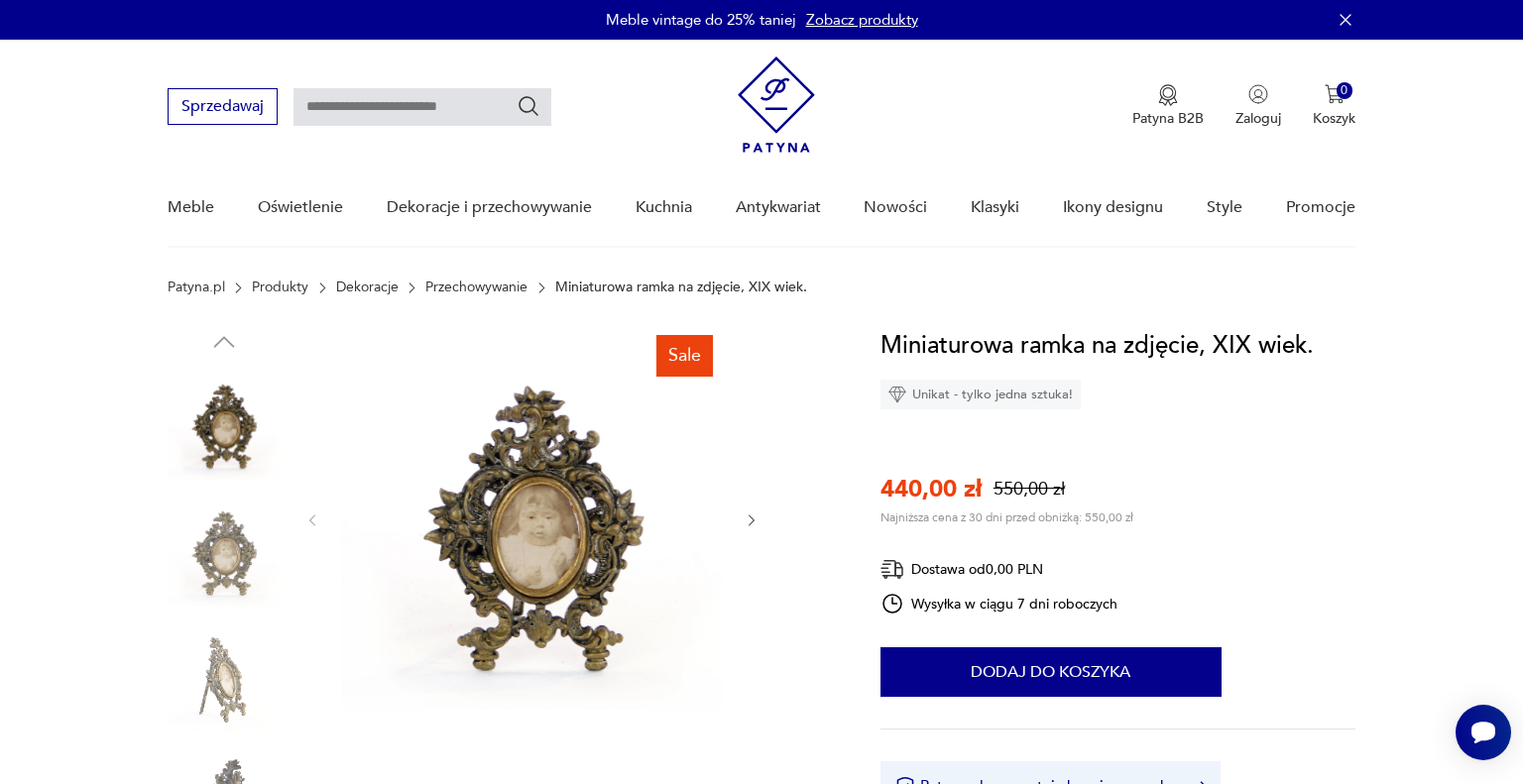 click at bounding box center [532, 518] 